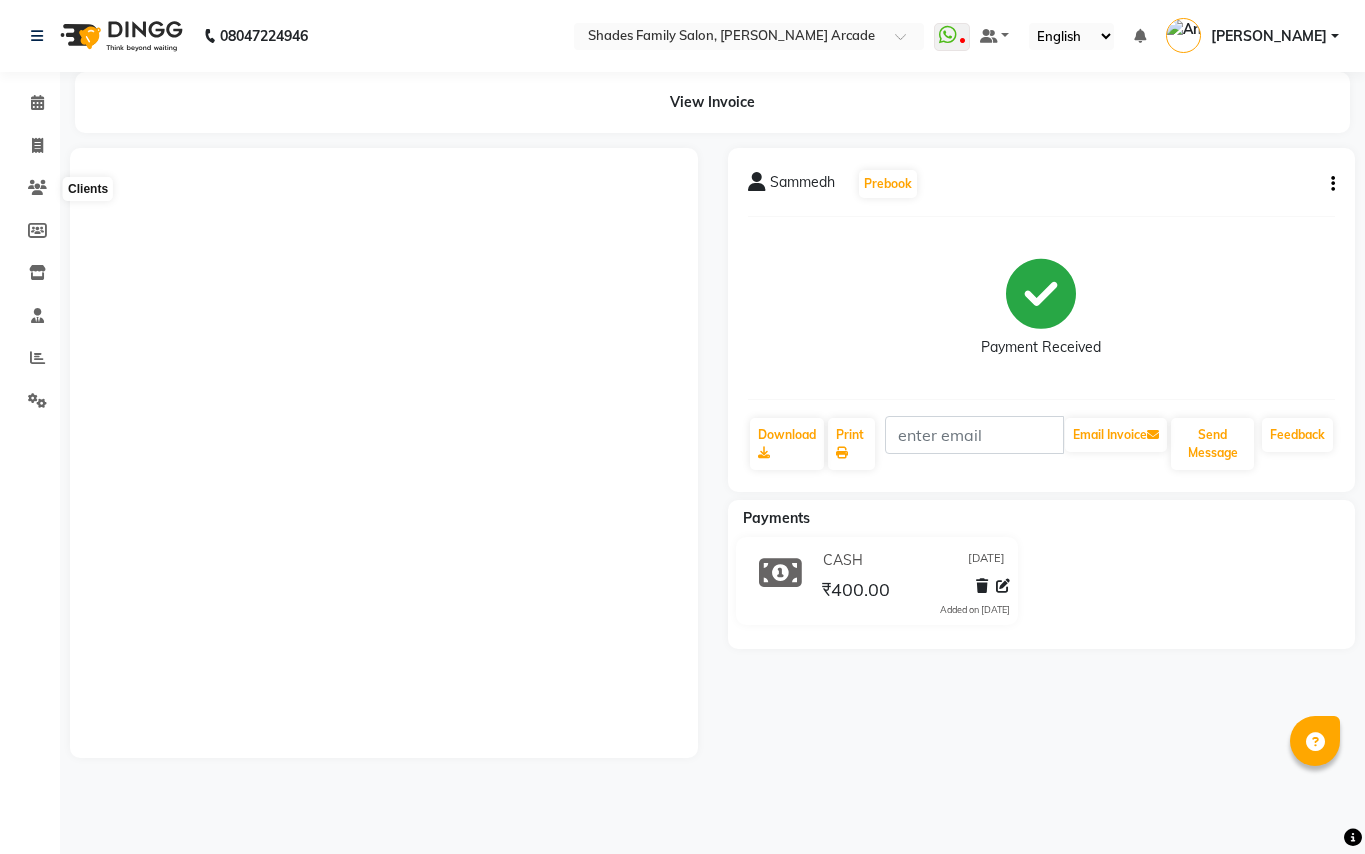 scroll, scrollTop: 0, scrollLeft: 0, axis: both 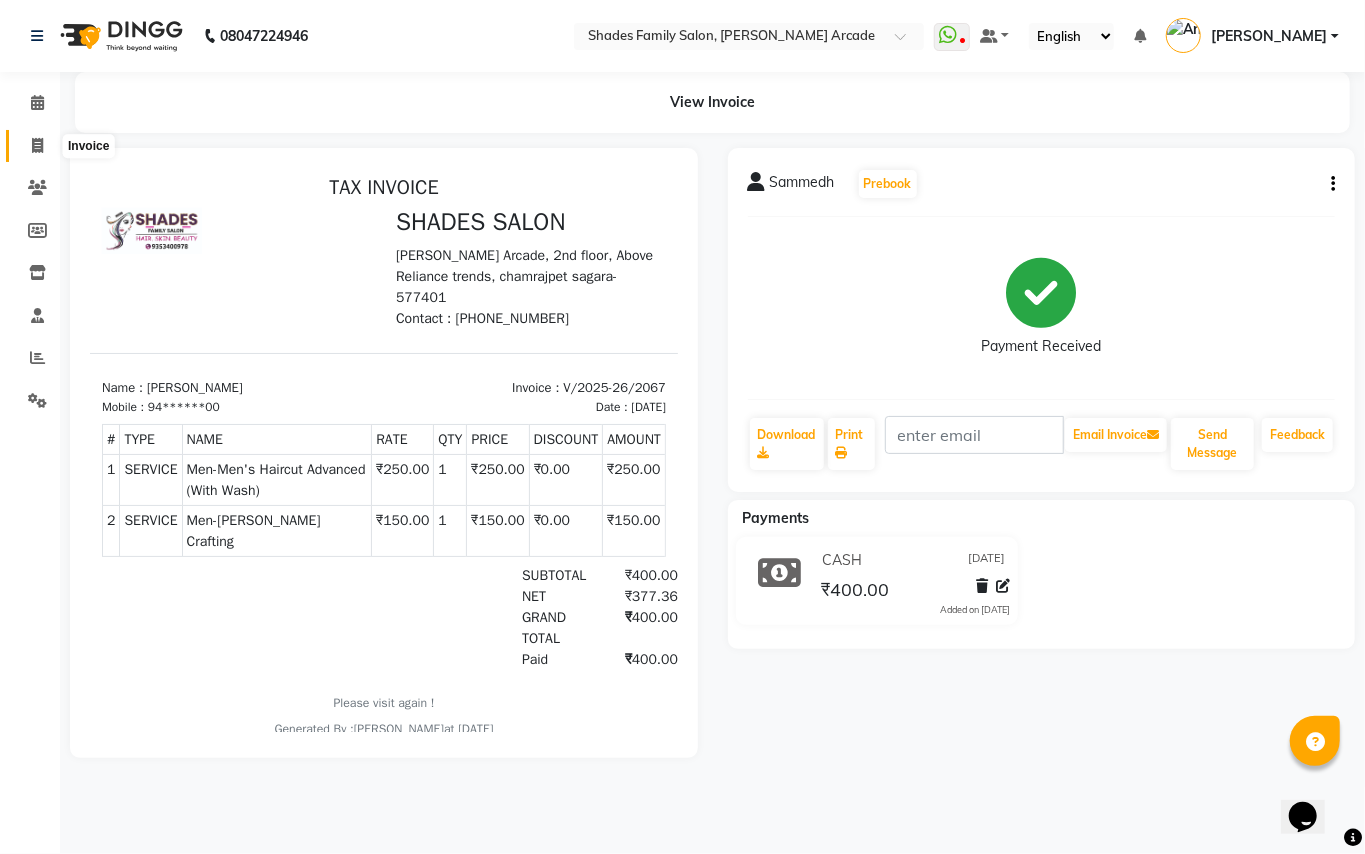 click 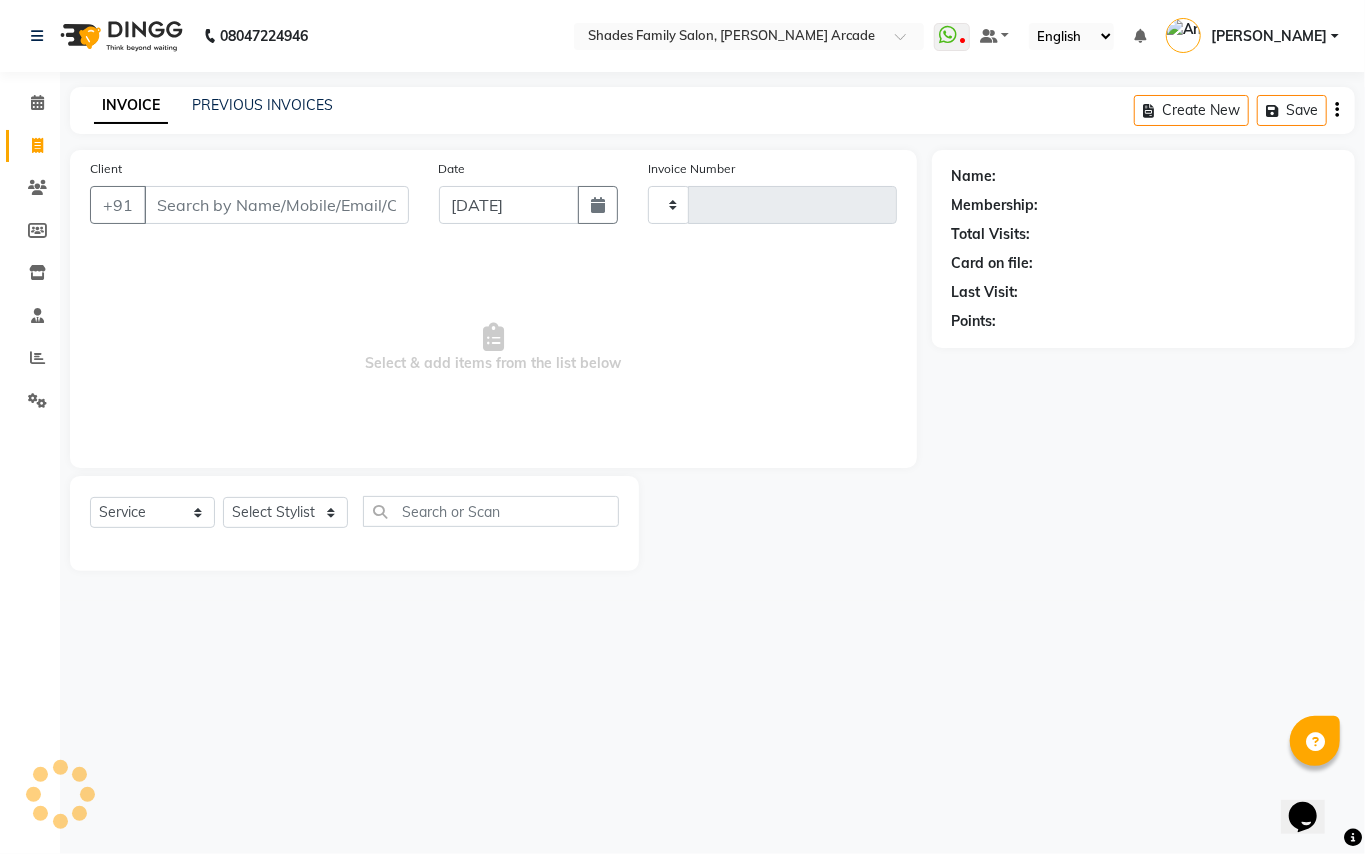 type on "2068" 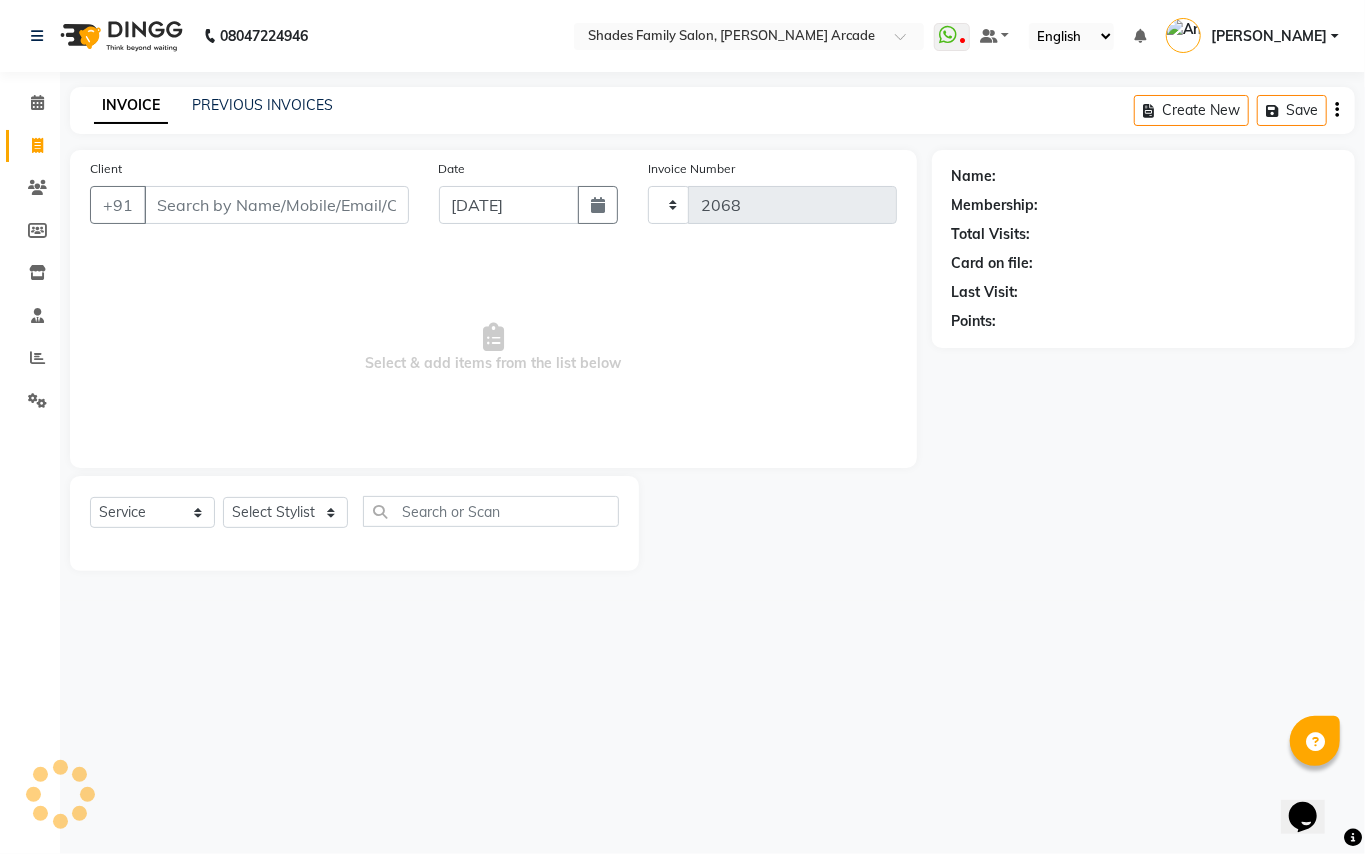 select on "5538" 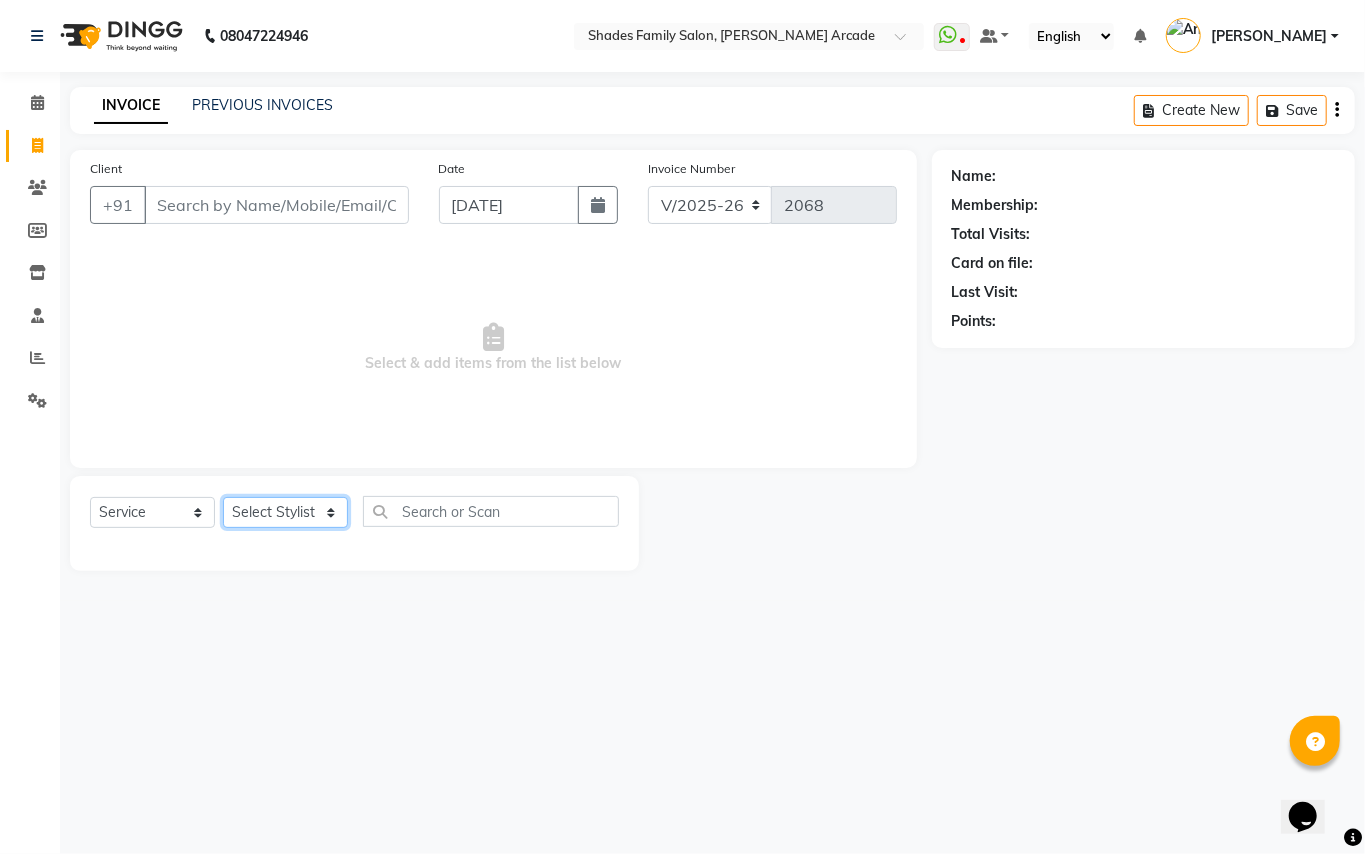 click on "Select Stylist Admin [PERSON_NAME] [PERSON_NAME] Danish  [PERSON_NAME] [PERSON_NAME] Nikhil [PERSON_NAME]  [PERSON_NAME] [PERSON_NAME] [PERSON_NAME] [PERSON_NAME]" 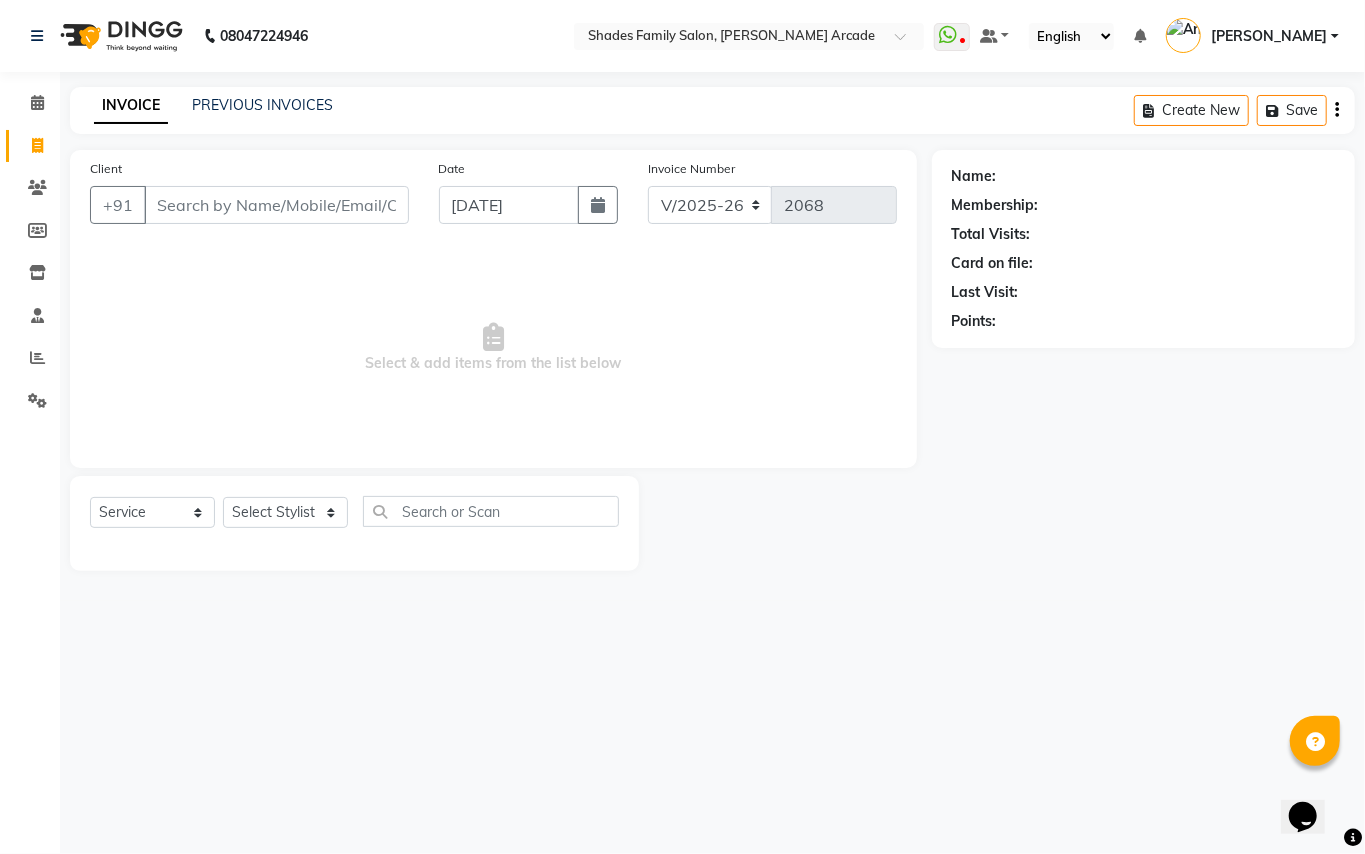 click on "08047224946 Select Location × Shades Family Salon, [PERSON_NAME] Arcade  WhatsApp Status  ✕ Status:  Disconnected Most Recent Message: [DATE]     03:25 PM Recent Service Activity: [DATE]     06:57 PM  08047224946 Whatsapp Settings Default Panel My Panel English ENGLISH Español العربية मराठी हिंदी ગુજરાતી தமிழ் 中文 Notifications nothing to show Anuradha Manage Profile Change Password Sign out  Version:3.15.4  ☀ SHADES FAMILY SALON, [PERSON_NAME] Arcade  Calendar  Invoice  Clients  Members  Inventory  Staff  Reports  Settings Completed InProgress Upcoming Dropped Tentative Check-In Confirm Bookings Segments Page Builder INVOICE PREVIOUS INVOICES Create New   Save  Client +91 Date [DATE] Invoice Number V/2025 V/[PHONE_NUMBER]  Select & add items from the list below  Select  Service  Product  Membership  Package Voucher Prepaid Gift Card  Select Stylist Admin [PERSON_NAME] [PERSON_NAME] Danish  [PERSON_NAME] [PERSON_NAME] Nikhil" at bounding box center [682, 427] 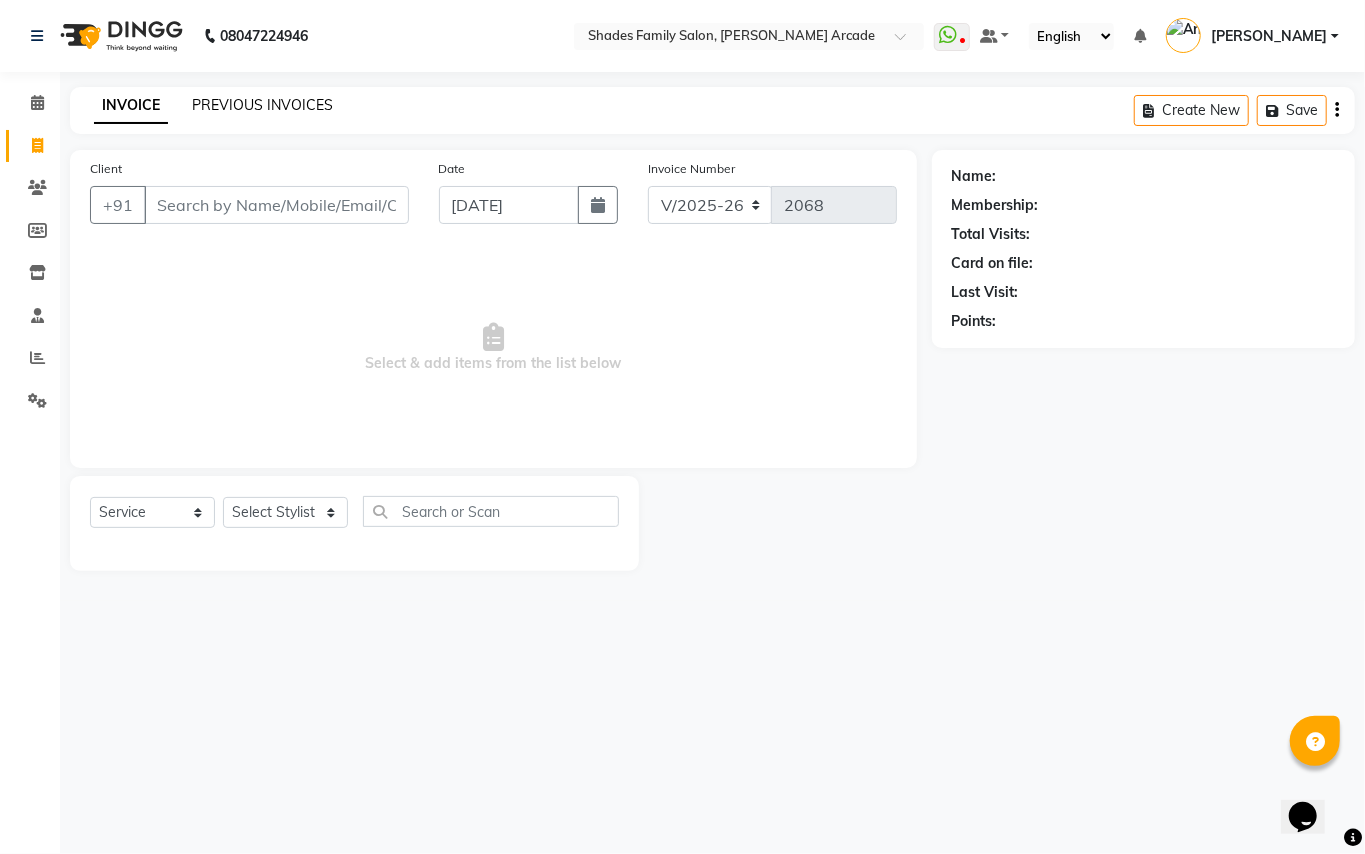 click on "PREVIOUS INVOICES" 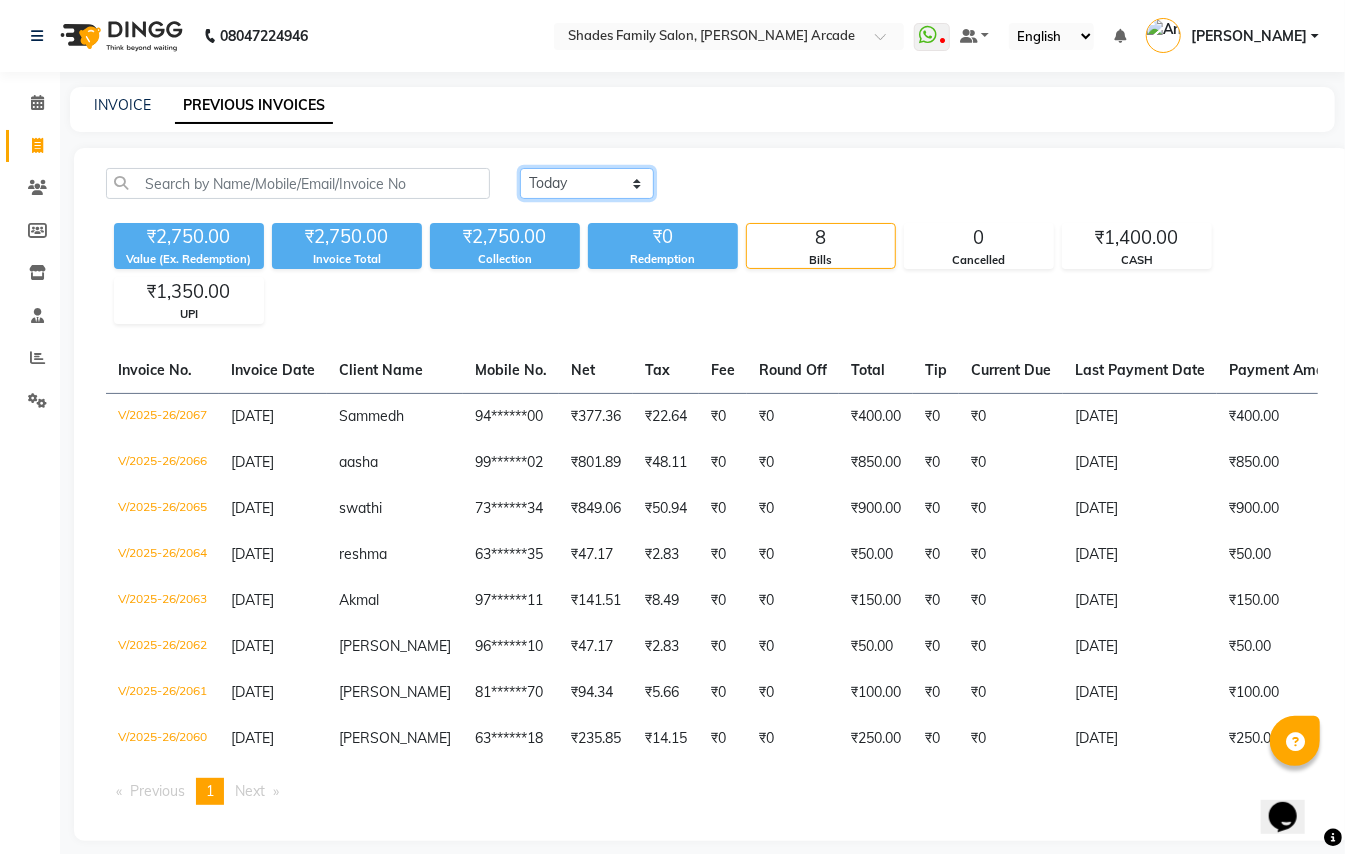 click on "[DATE] [DATE] Custom Range" 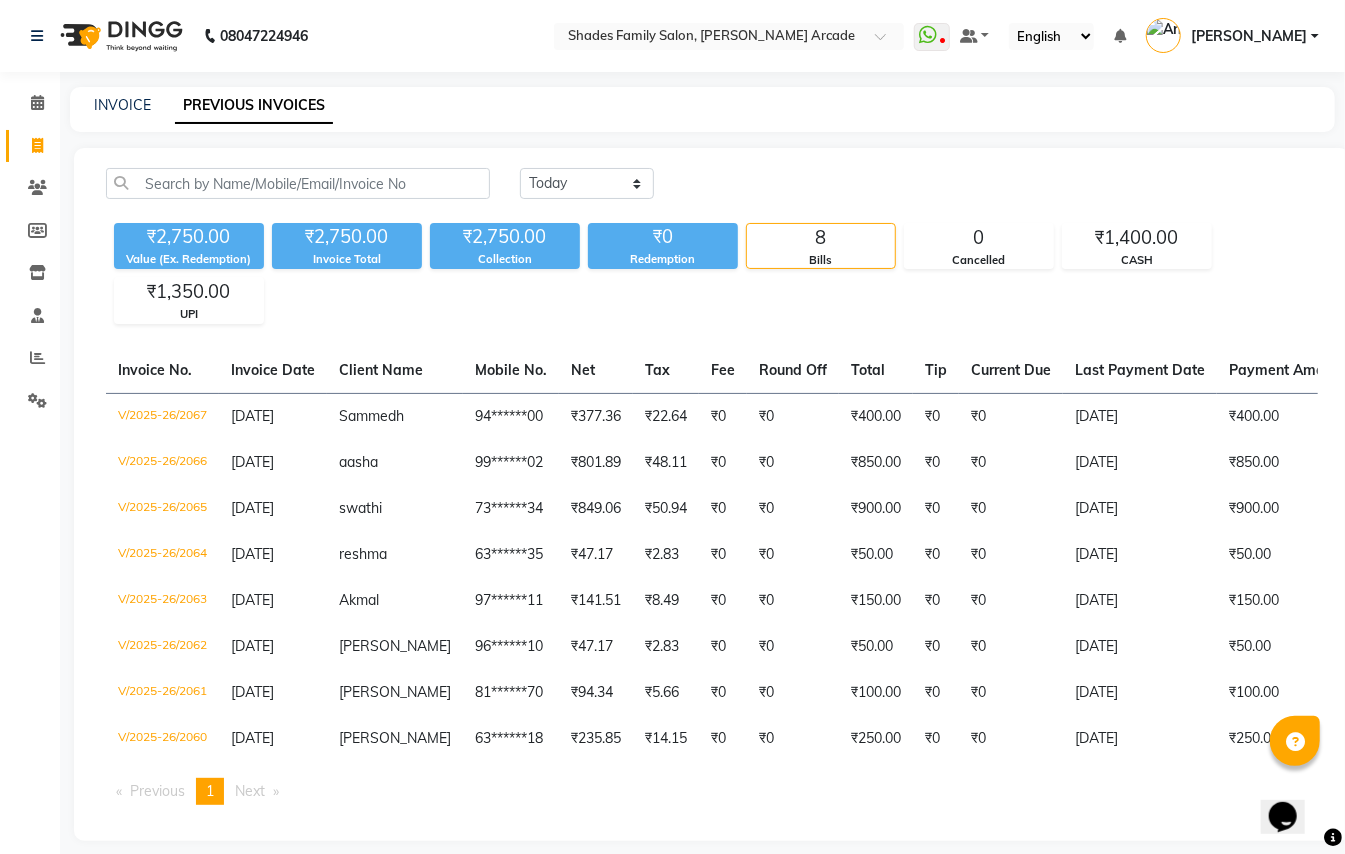 click on "INVOICE PREVIOUS INVOICES" 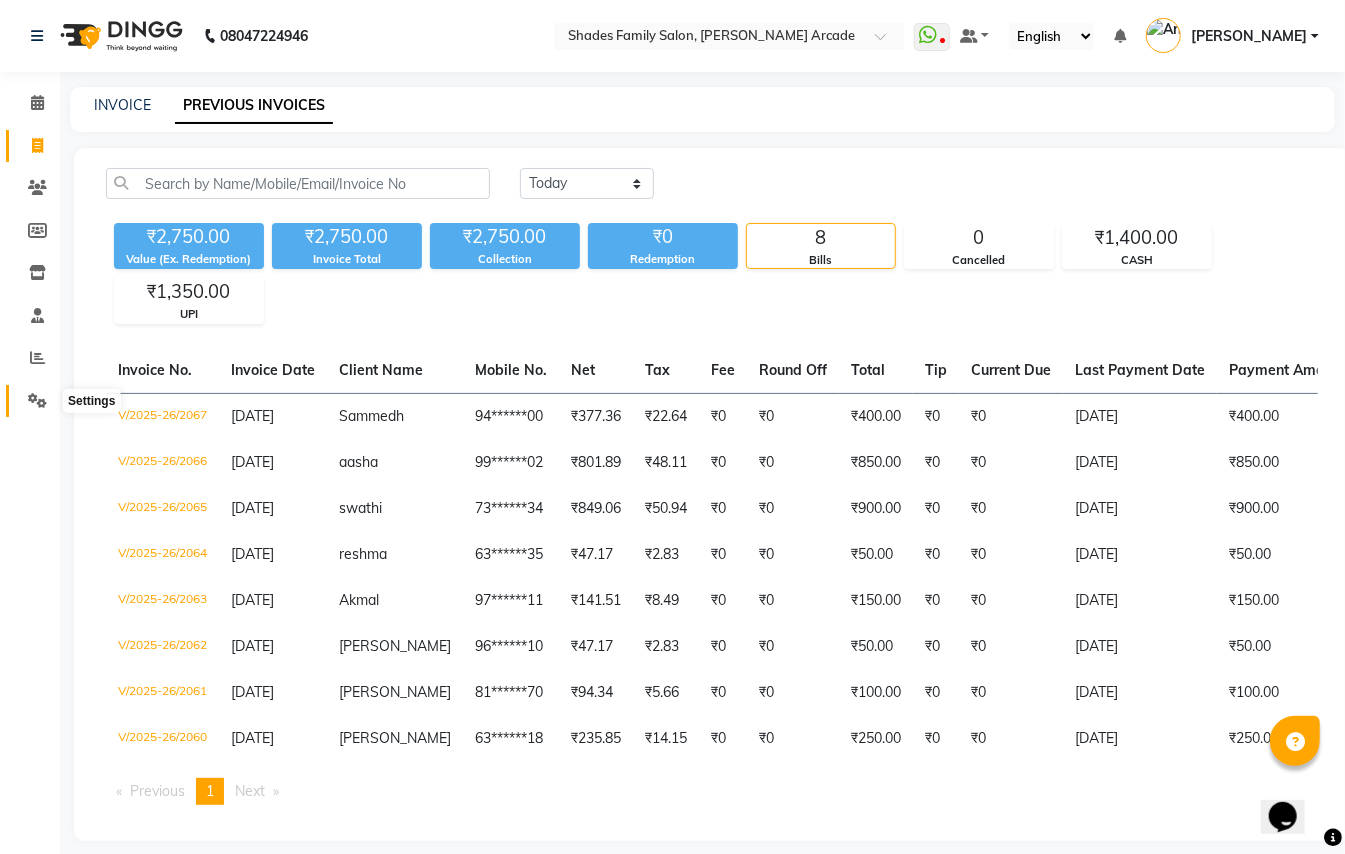 click 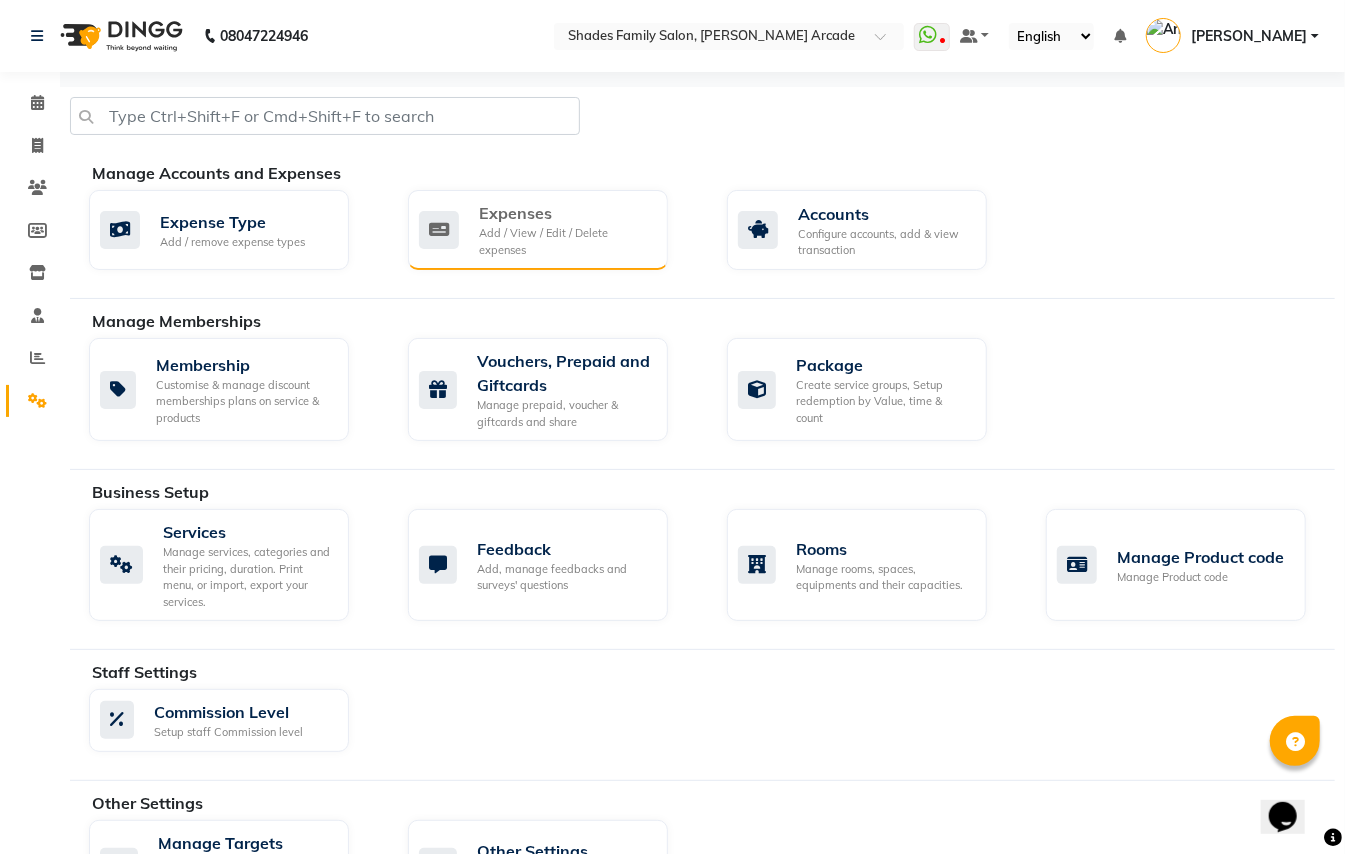 click on "Expenses" 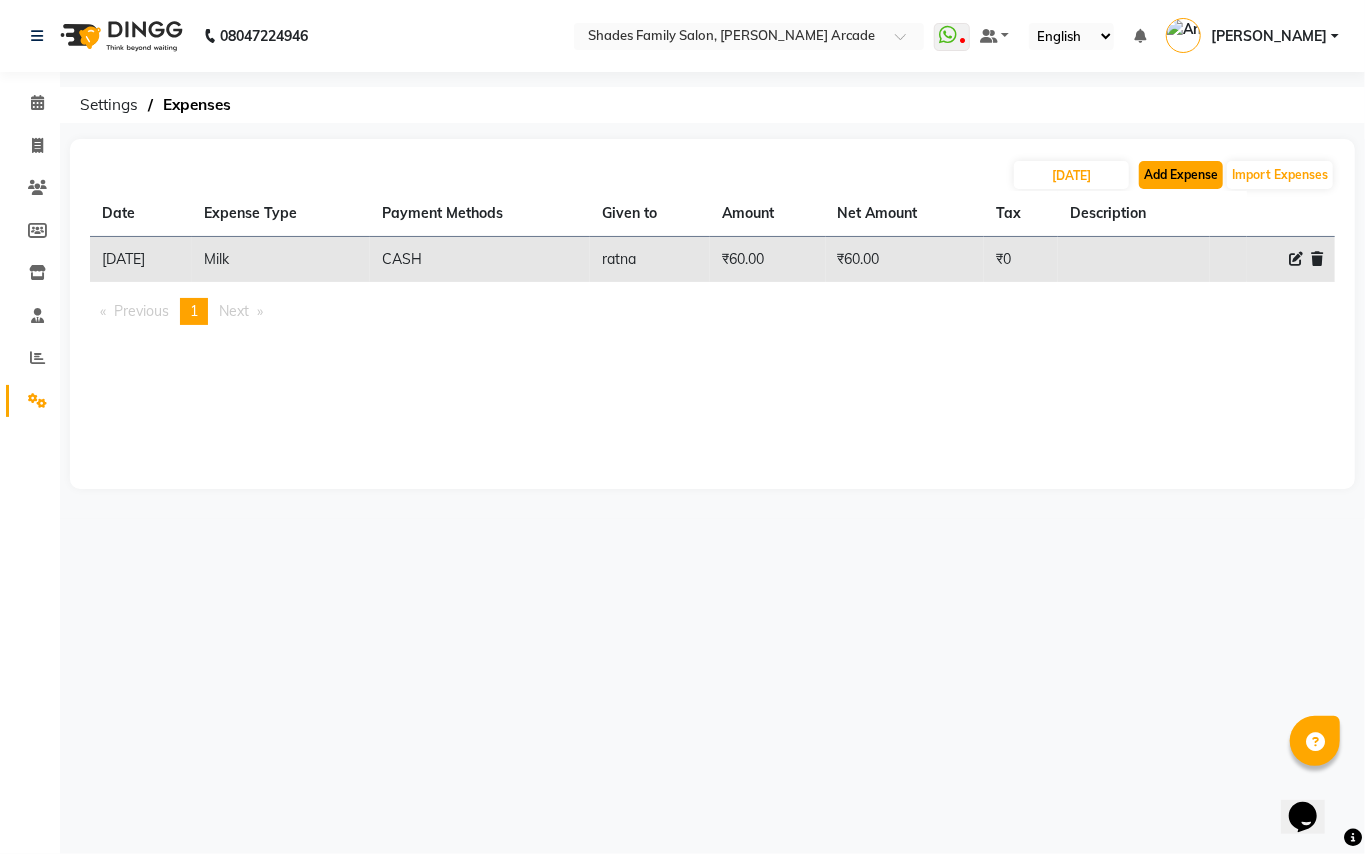click on "Add Expense" 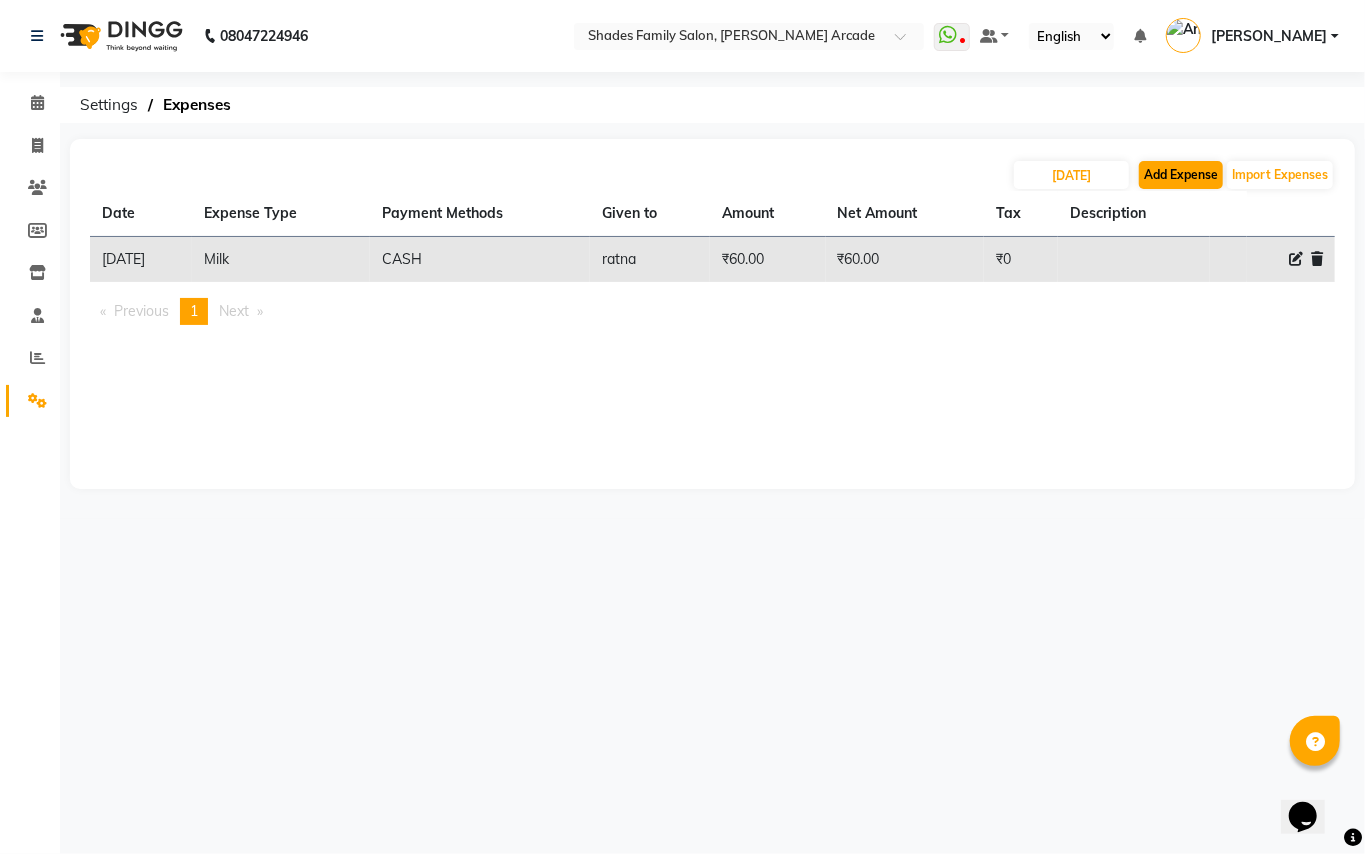 select on "1" 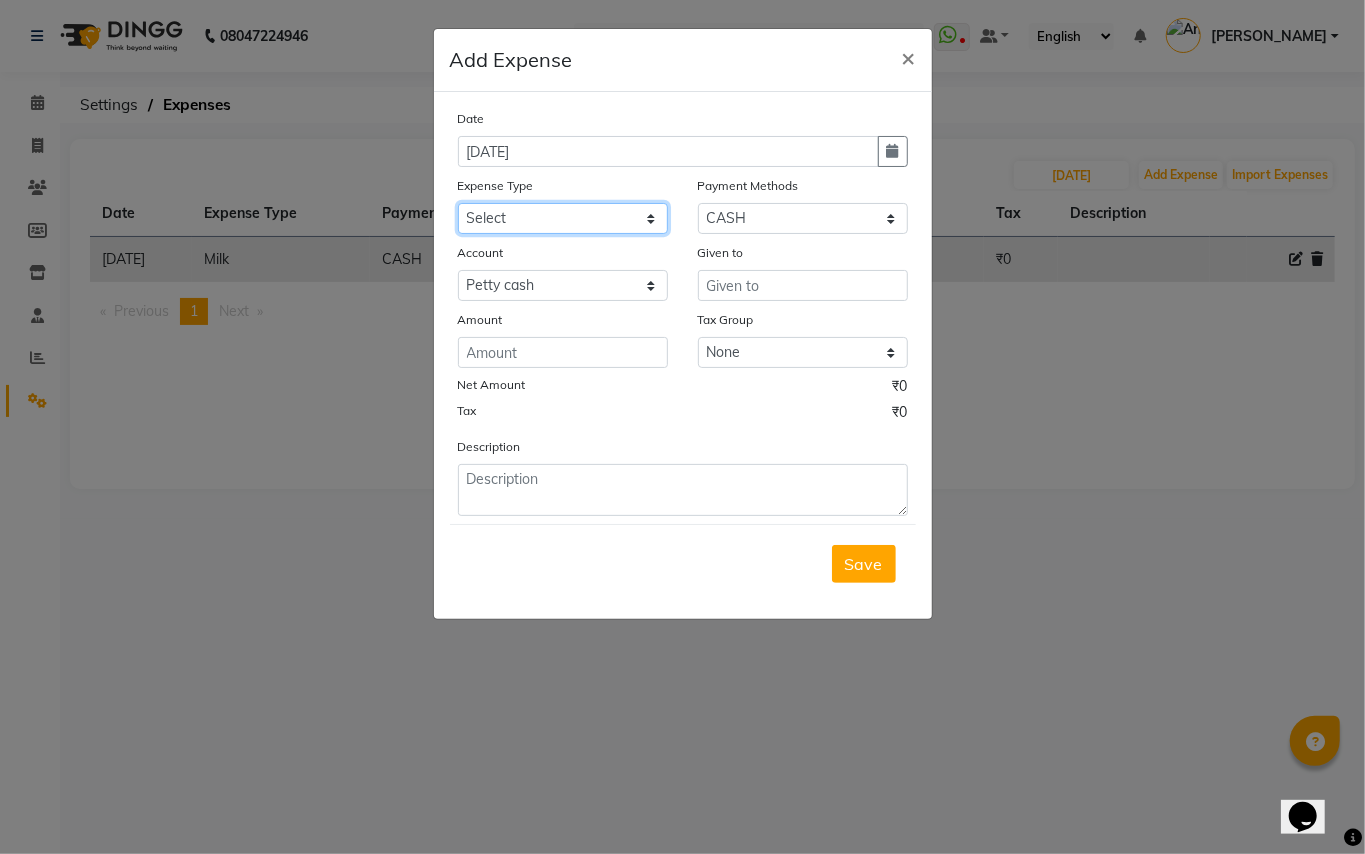 click on "Select Advance Salary Auto Bank charges Cash transfer to bank Client Client Snacks Commission Current bill Equipment Flower Food for customer Food for Staff Fuel Given from staff Given to Staff Govt fee Grocery Incentive International purchase Internet bill Loan Repayment Maintenance Mam Manjumane Marketing Milk Miscellaneous Others Pantry Petrol for gen Pigmi Ganapathi bank Product Product Sale Rent Rent shop Repair charges Salary Staff Staff Snacks Staff Tips Tax Tea & Refreshment Tissues Utilities Water Bottles And juice Zerox" 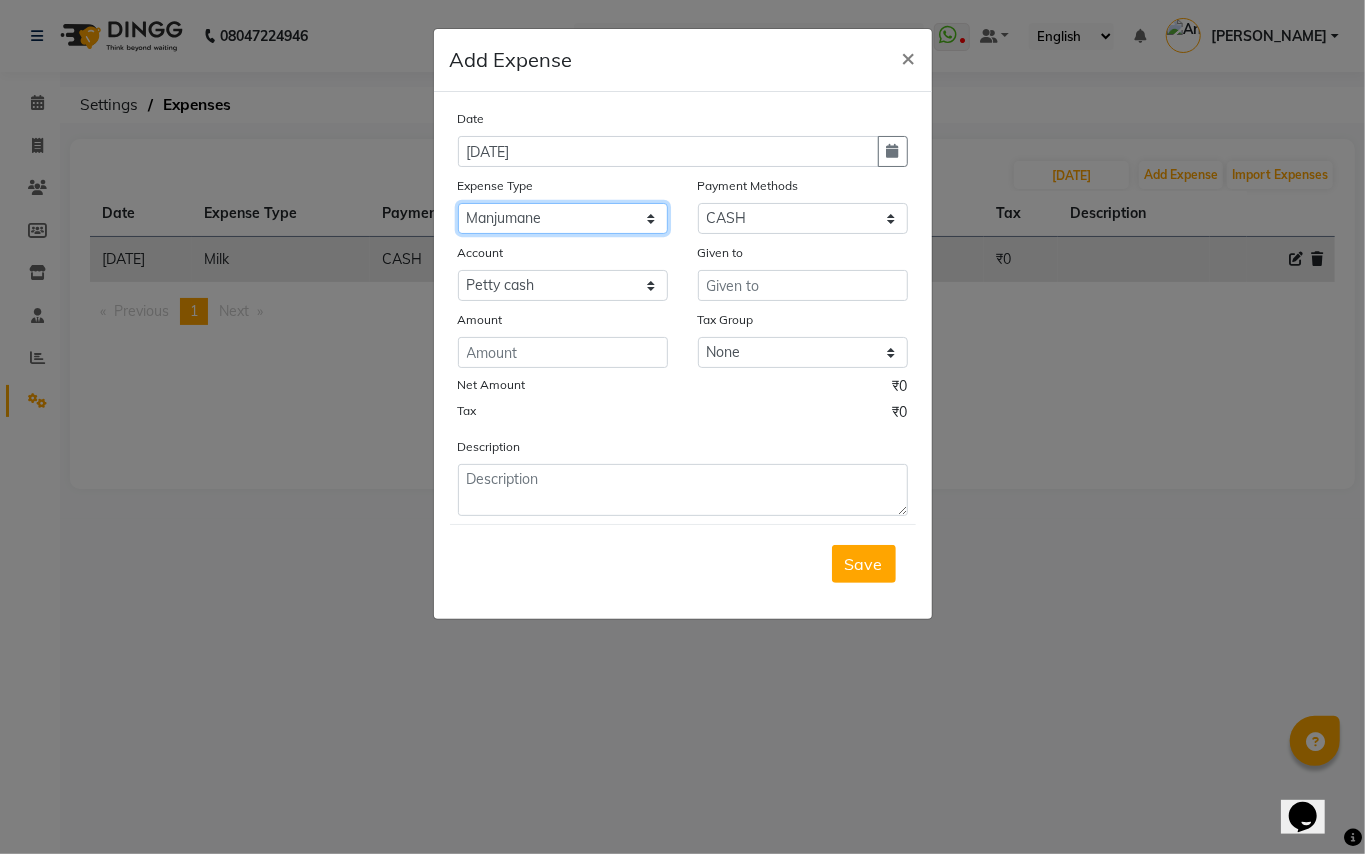click on "Select Advance Salary Auto Bank charges Cash transfer to bank Client Client Snacks Commission Current bill Equipment Flower Food for customer Food for Staff Fuel Given from staff Given to Staff Govt fee Grocery Incentive International purchase Internet bill Loan Repayment Maintenance Mam Manjumane Marketing Milk Miscellaneous Others Pantry Petrol for gen Pigmi Ganapathi bank Product Product Sale Rent Rent shop Repair charges Salary Staff Staff Snacks Staff Tips Tax Tea & Refreshment Tissues Utilities Water Bottles And juice Zerox" 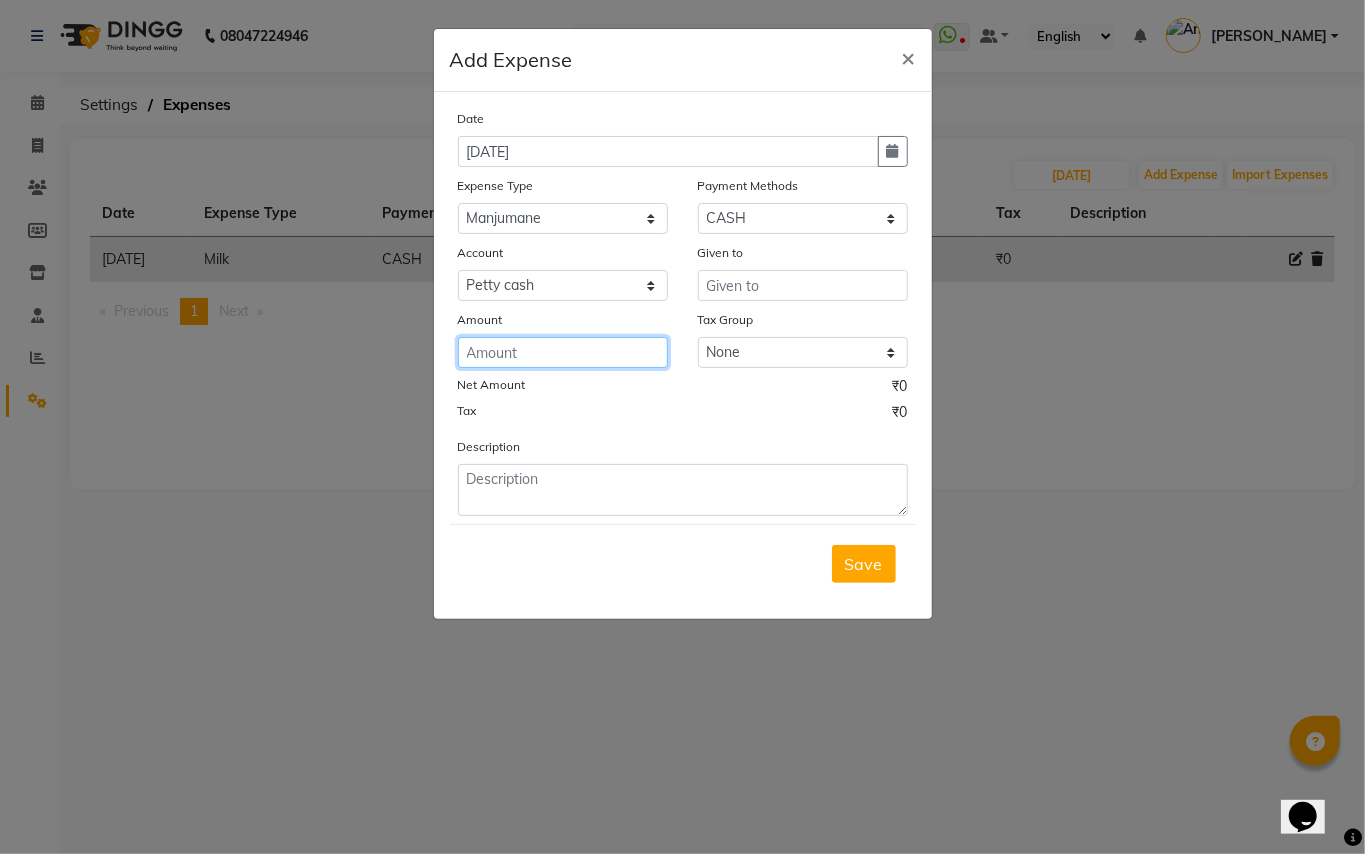 click 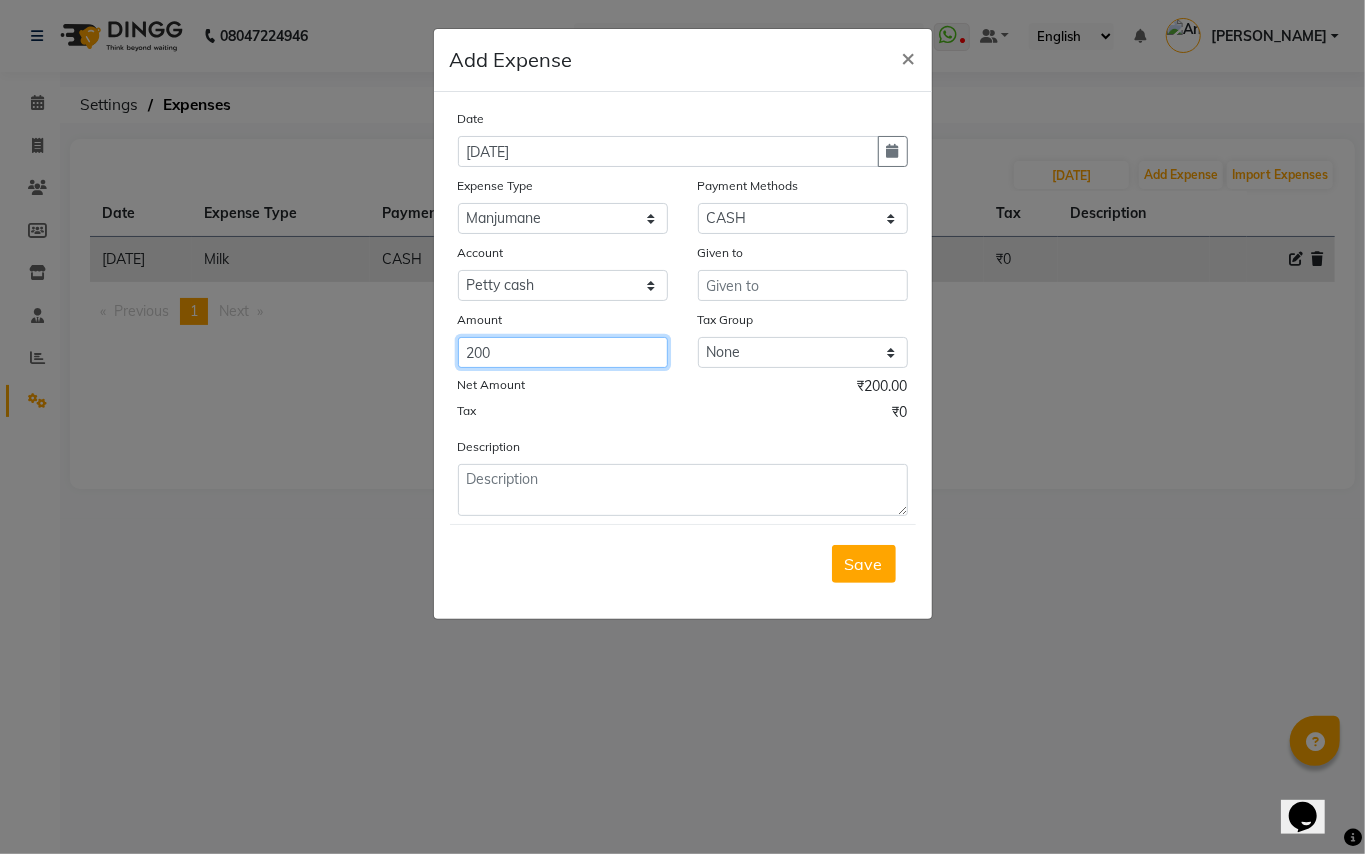 type on "200" 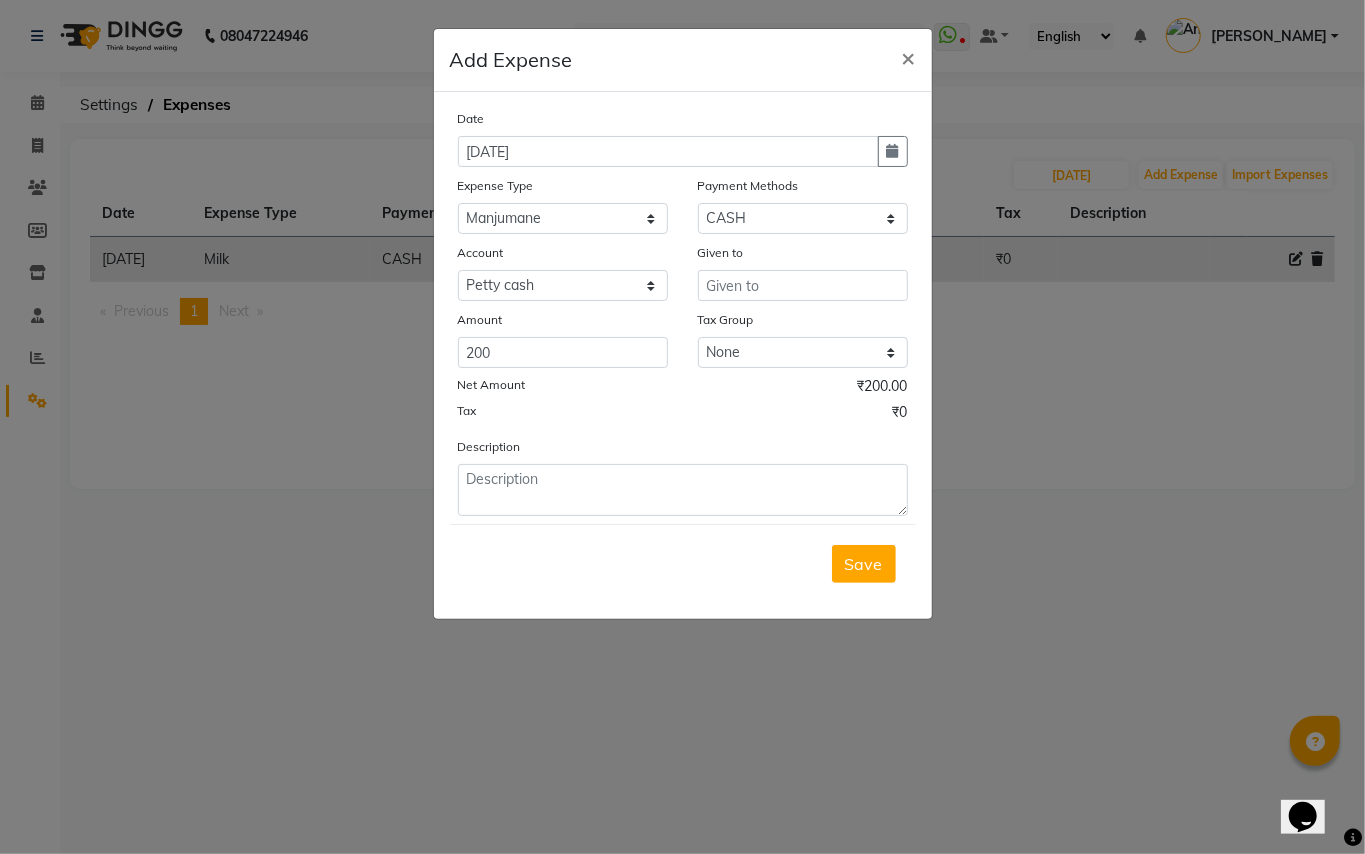 click on "Given to" 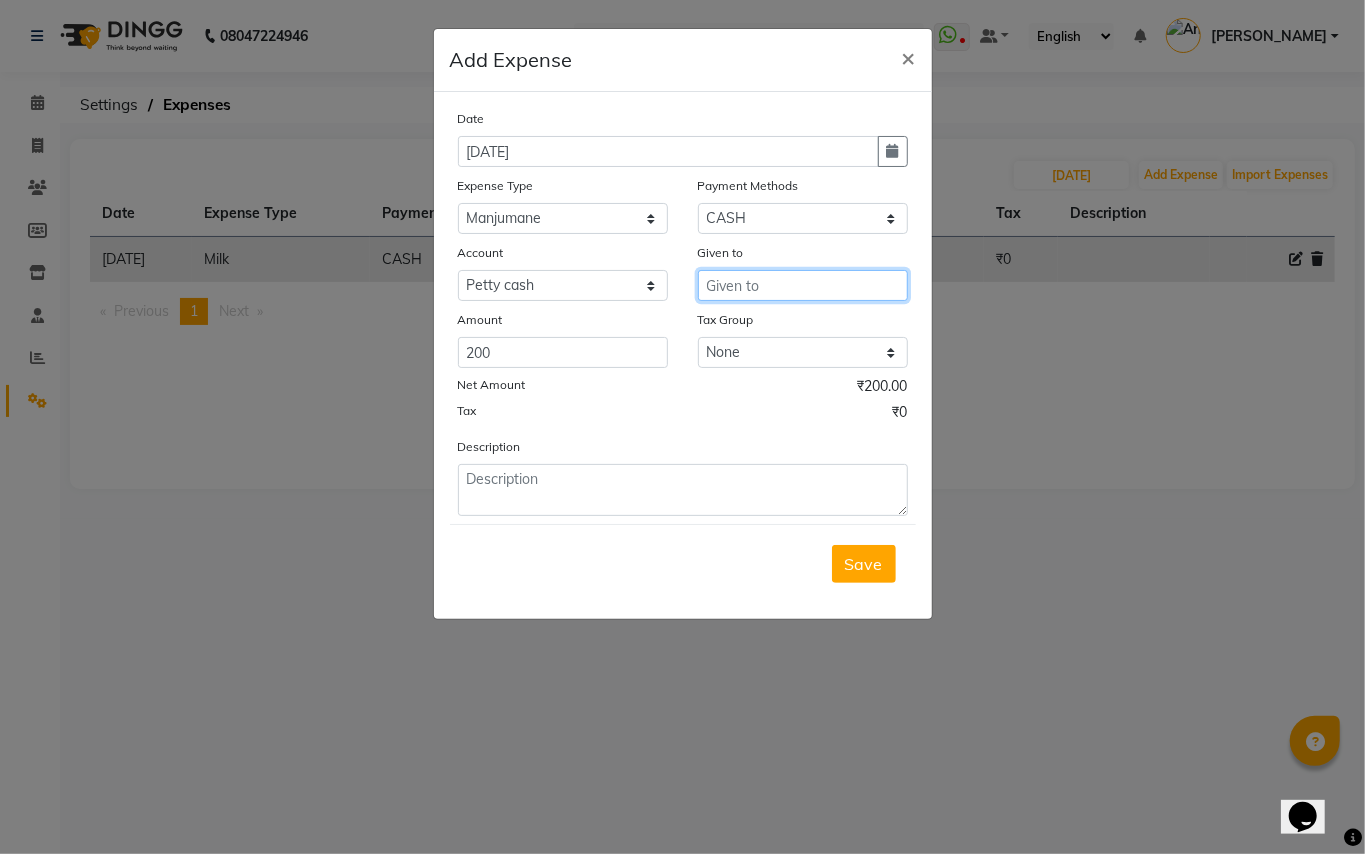 click at bounding box center [803, 285] 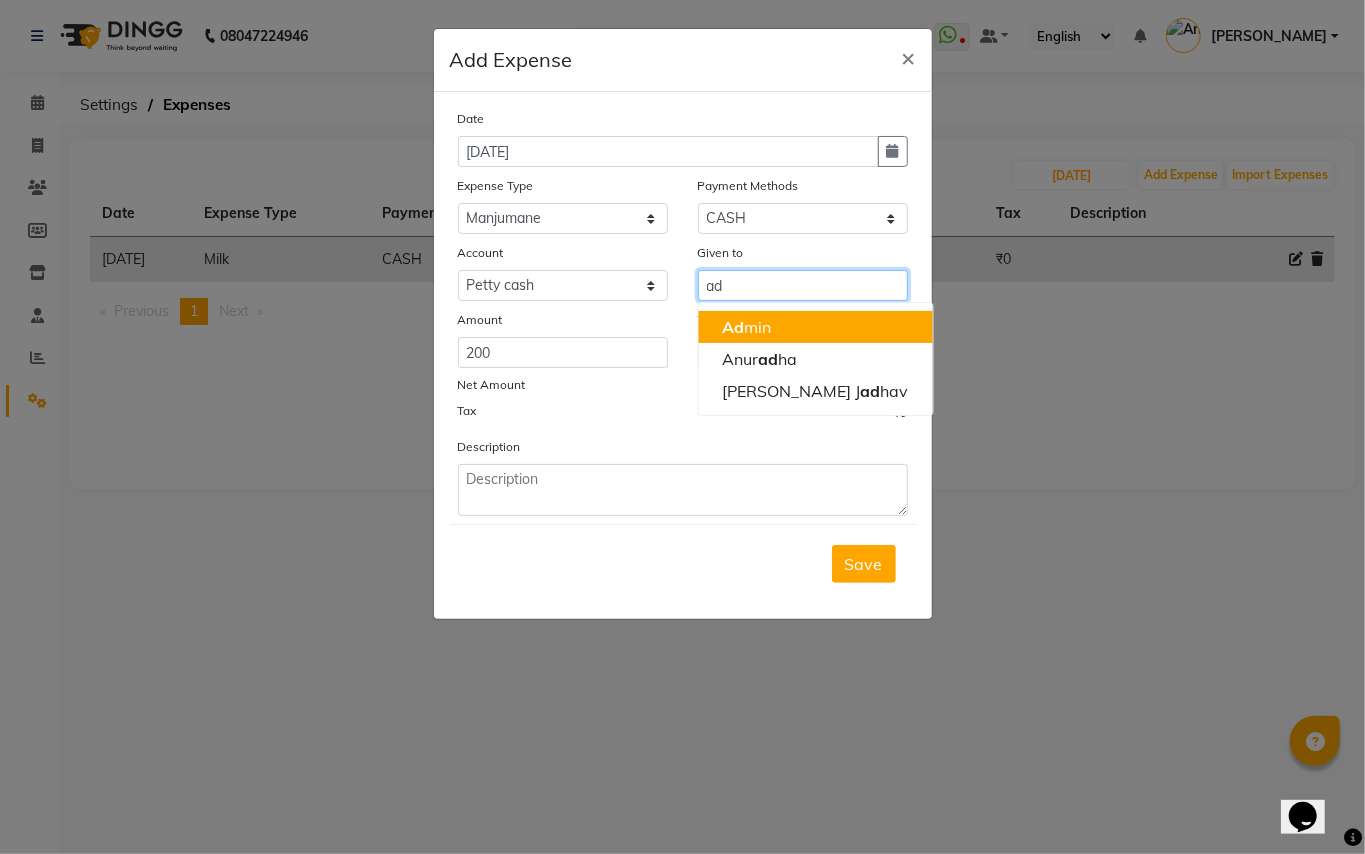 click on "Ad min" at bounding box center [815, 327] 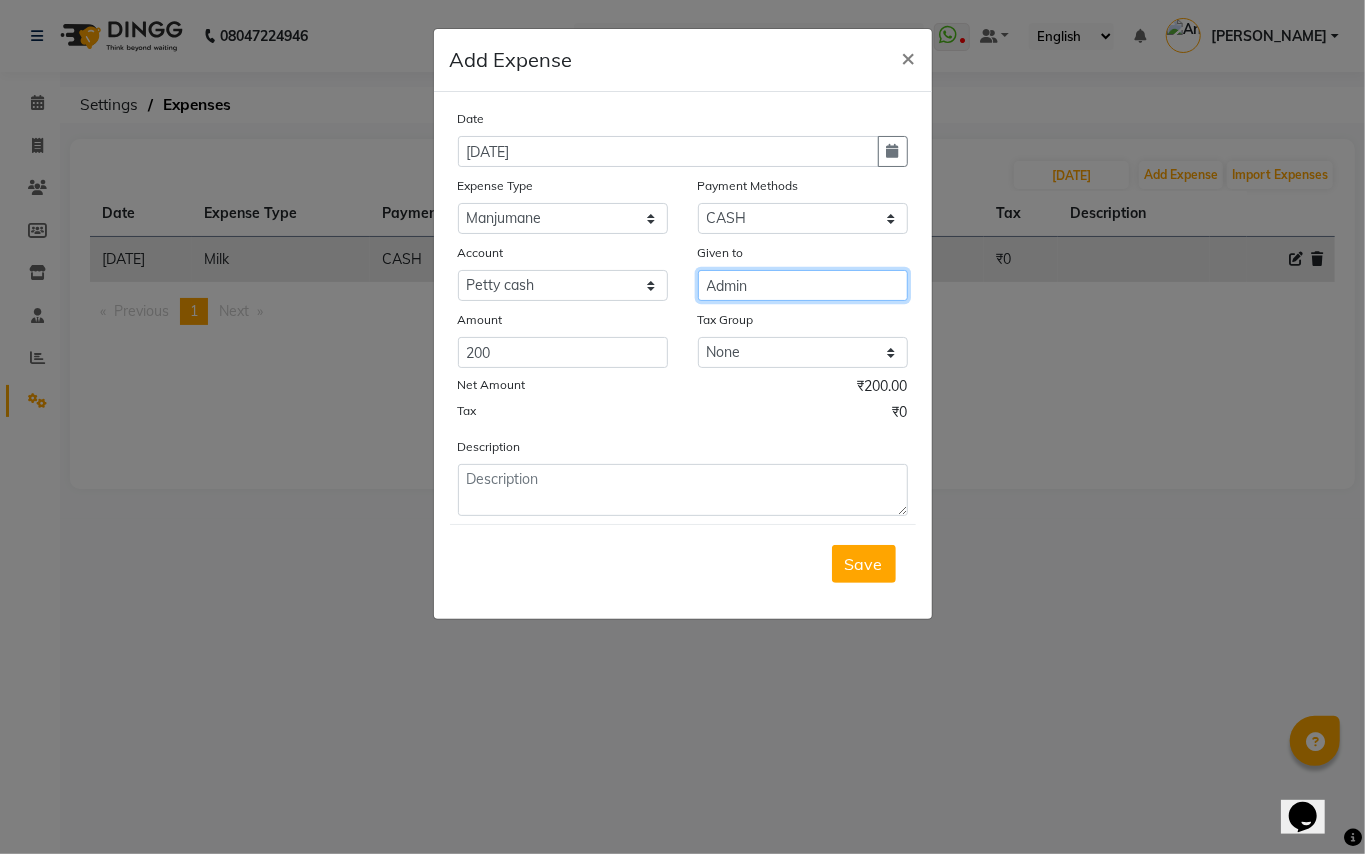 type on "Admin" 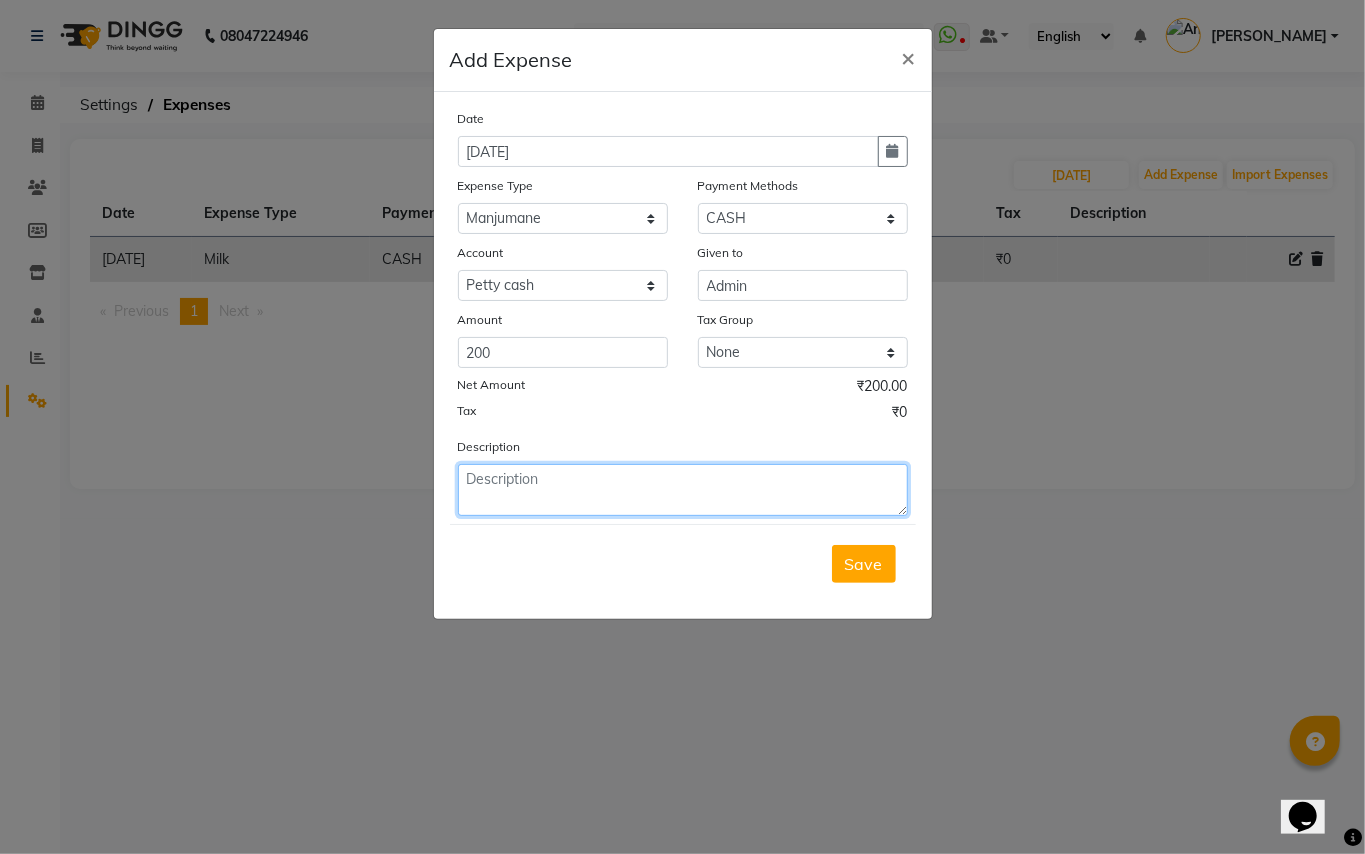 click 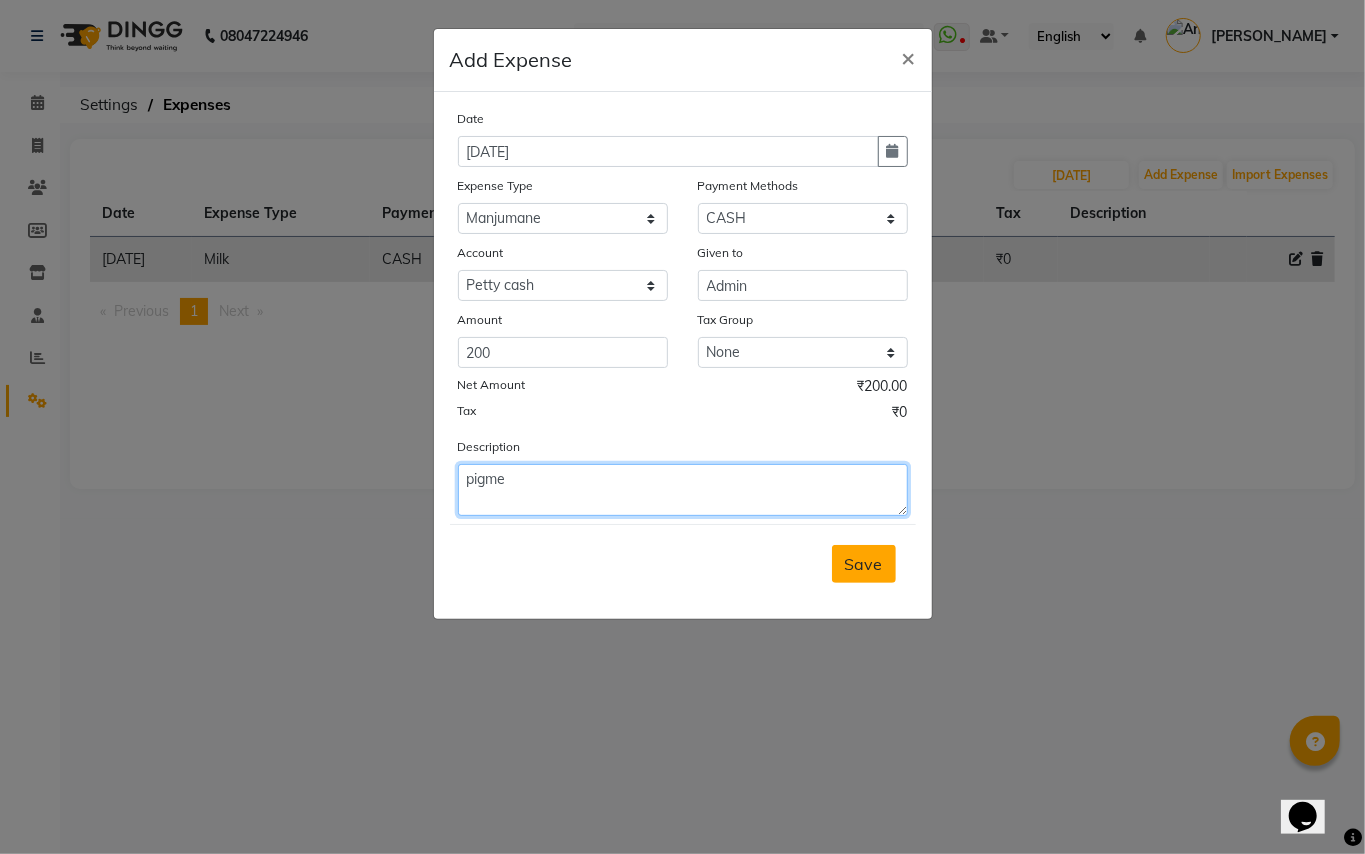 type on "pigme" 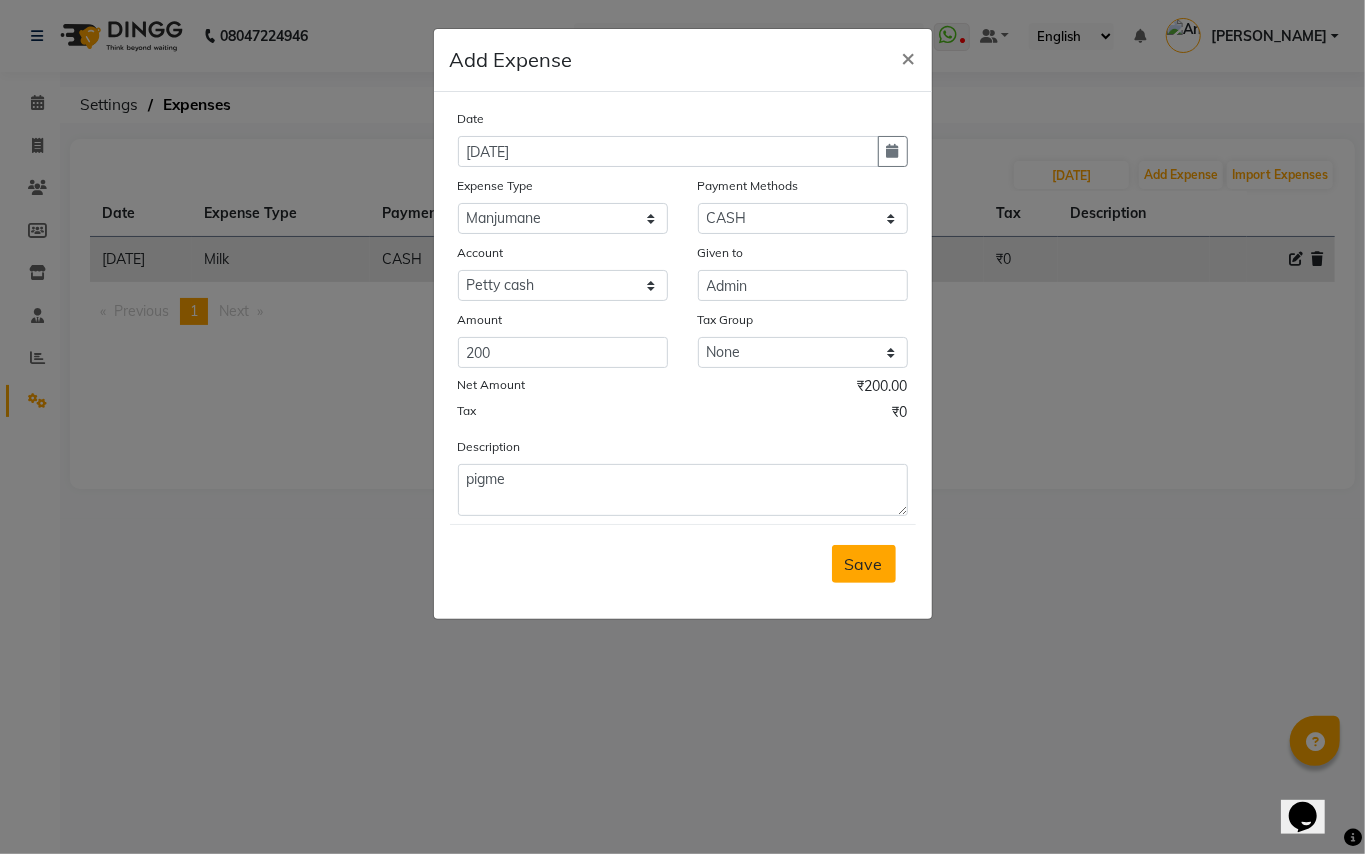 click on "Save" at bounding box center (864, 564) 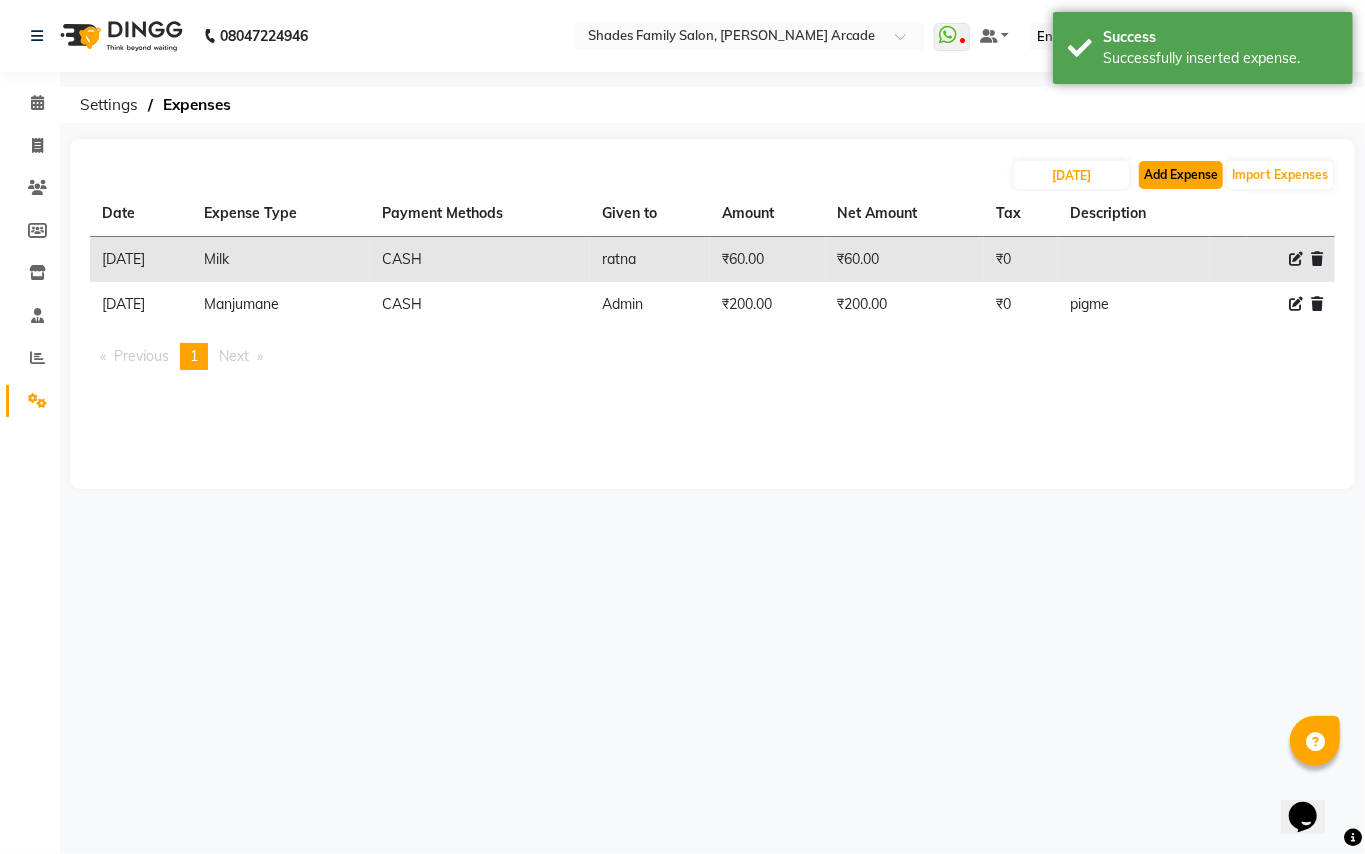 click on "Add Expense" 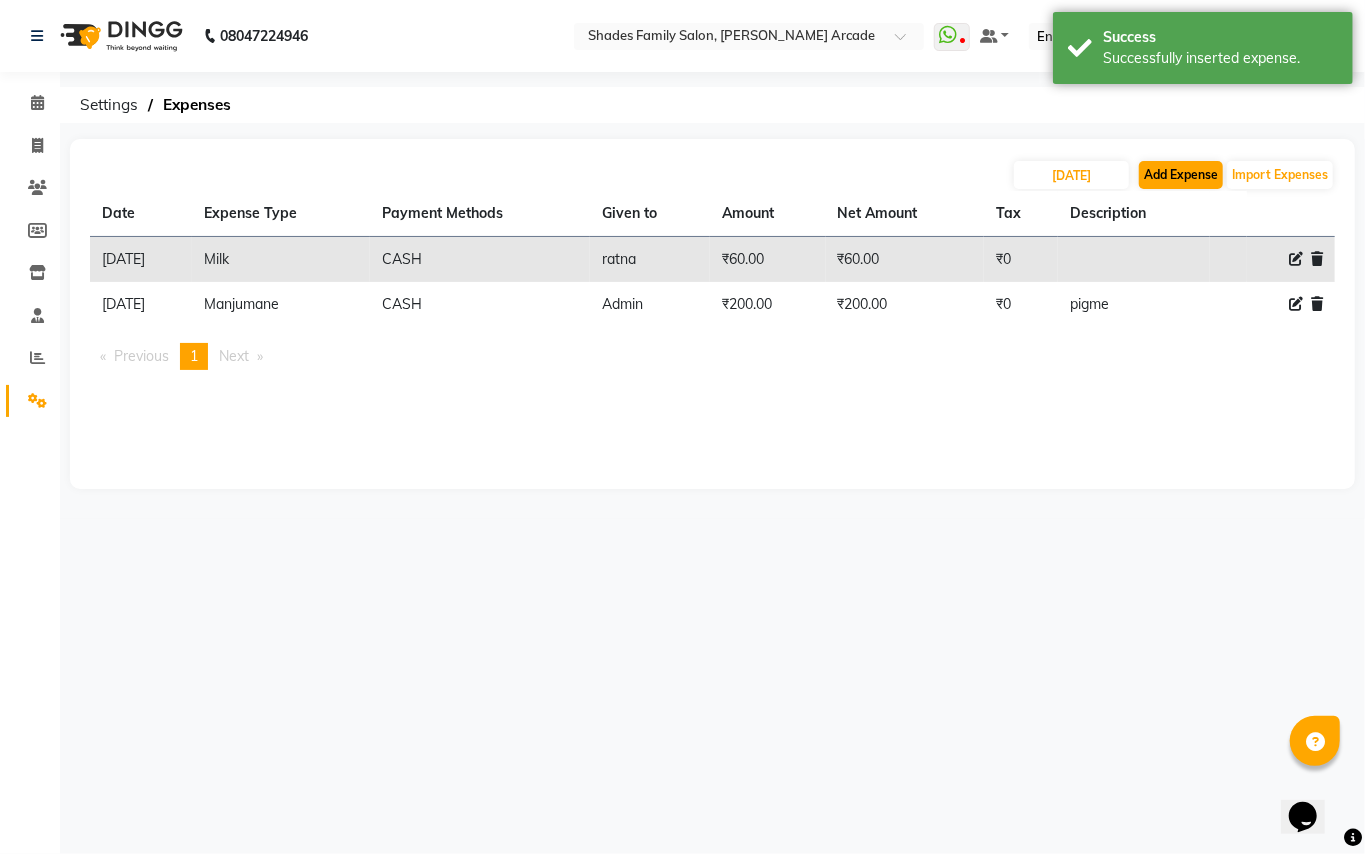 select on "1" 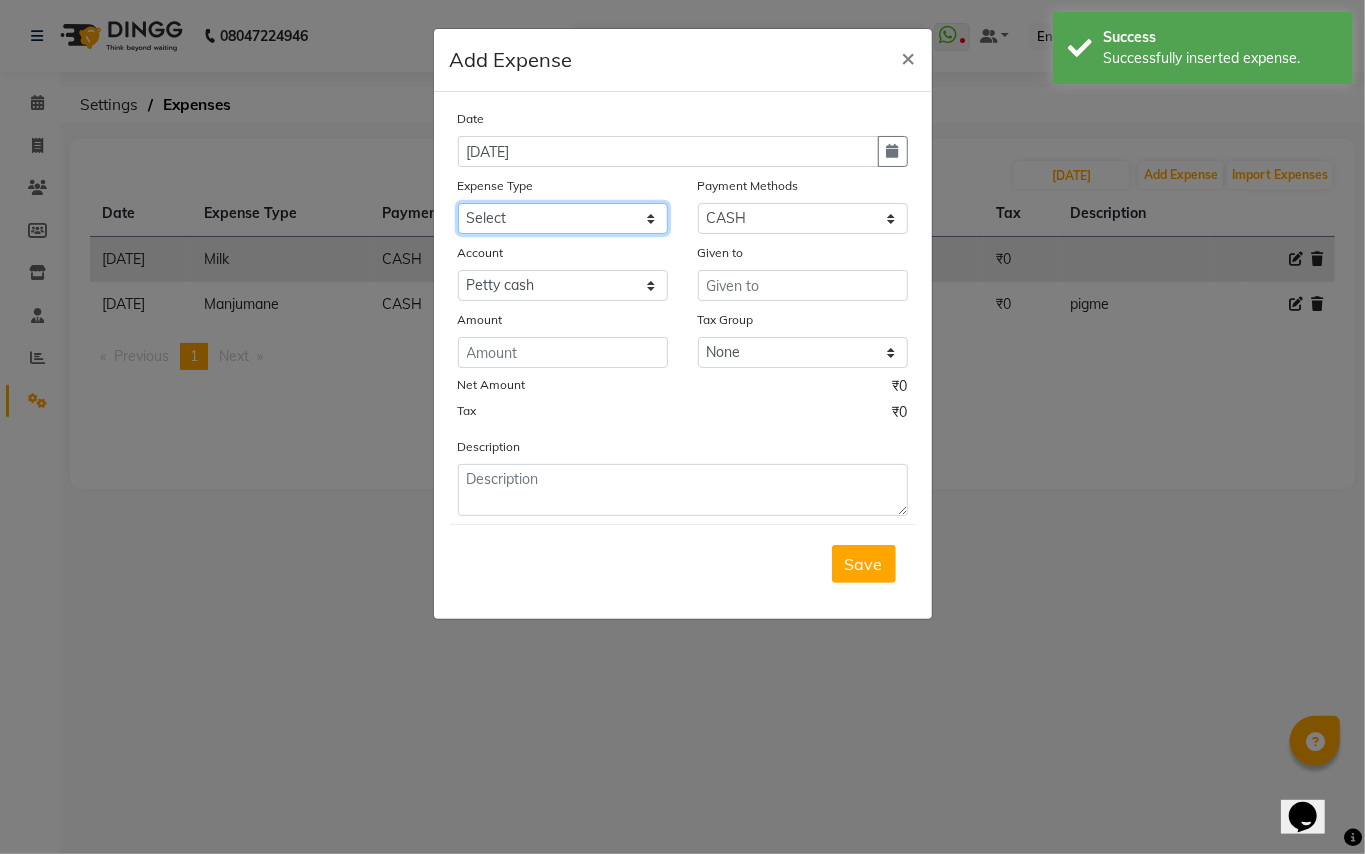 click on "Select Advance Salary Auto Bank charges Cash transfer to bank Client Client Snacks Commission Current bill Equipment Flower Food for customer Food for Staff Fuel Given from staff Given to Staff Govt fee Grocery Incentive International purchase Internet bill Loan Repayment Maintenance Mam Manjumane Marketing Milk Miscellaneous Others Pantry Petrol for gen Pigmi Ganapathi bank Product Product Sale Rent Rent shop Repair charges Salary Staff Staff Snacks Staff Tips Tax Tea & Refreshment Tissues Utilities Water Bottles And juice Zerox" 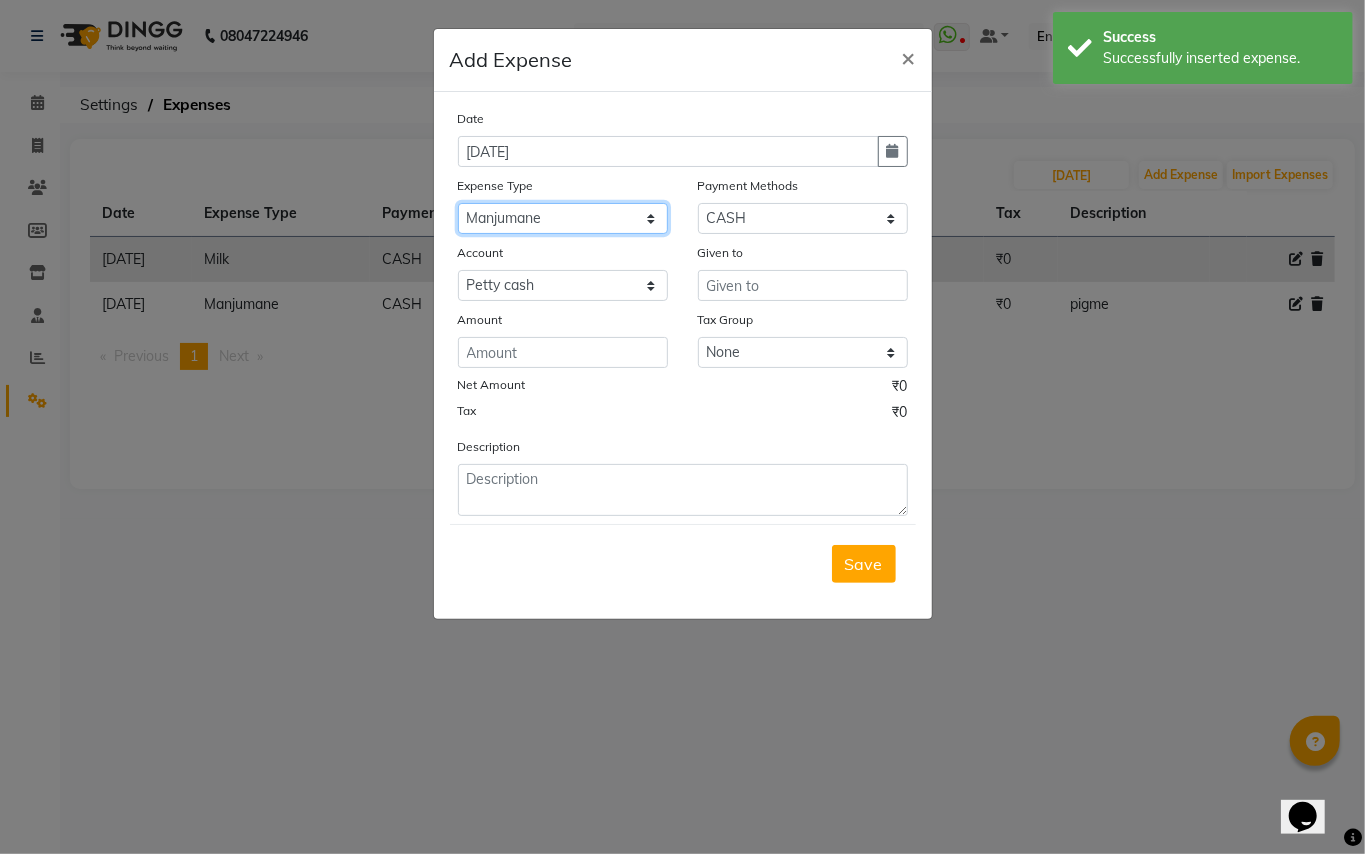 click on "Select Advance Salary Auto Bank charges Cash transfer to bank Client Client Snacks Commission Current bill Equipment Flower Food for customer Food for Staff Fuel Given from staff Given to Staff Govt fee Grocery Incentive International purchase Internet bill Loan Repayment Maintenance Mam Manjumane Marketing Milk Miscellaneous Others Pantry Petrol for gen Pigmi Ganapathi bank Product Product Sale Rent Rent shop Repair charges Salary Staff Staff Snacks Staff Tips Tax Tea & Refreshment Tissues Utilities Water Bottles And juice Zerox" 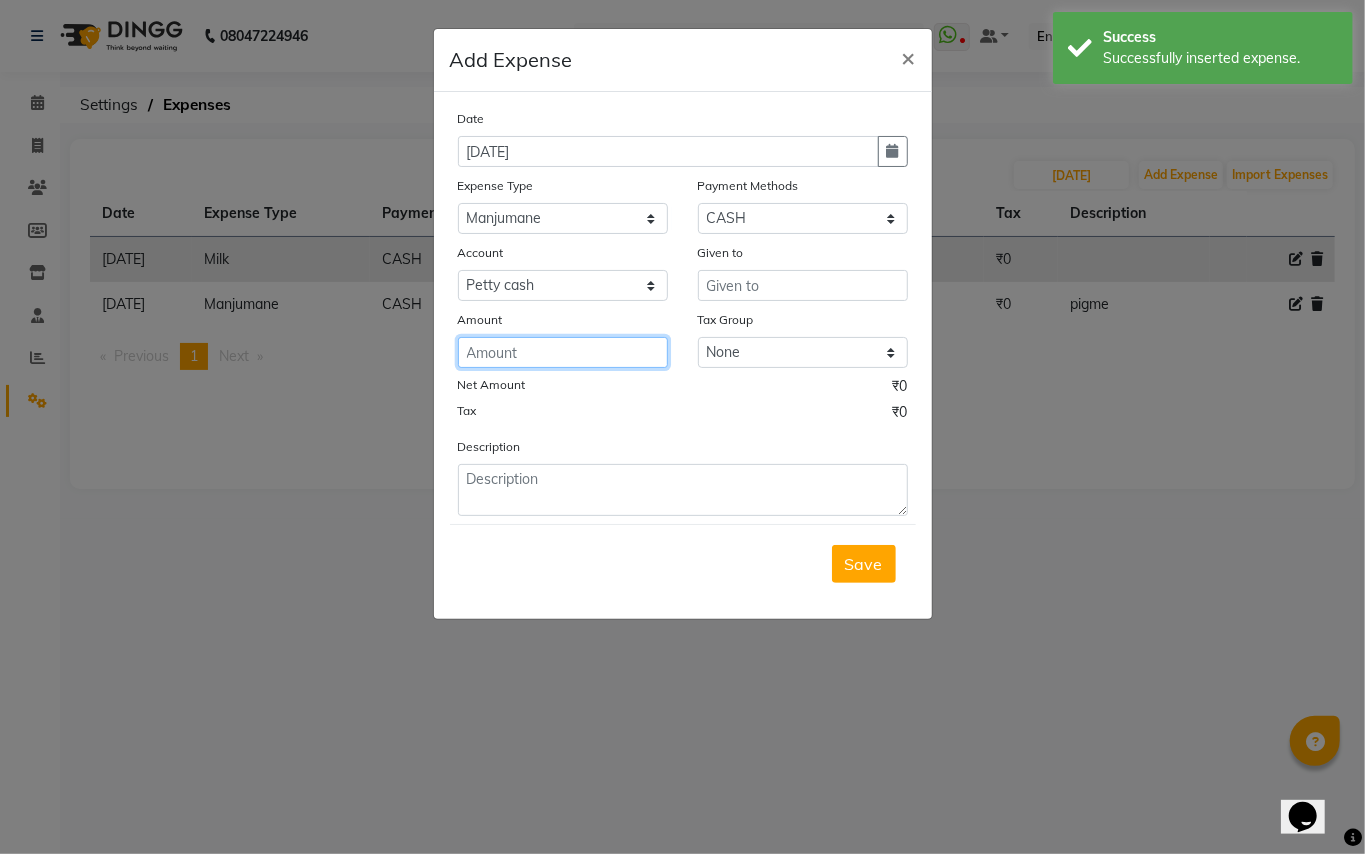 click 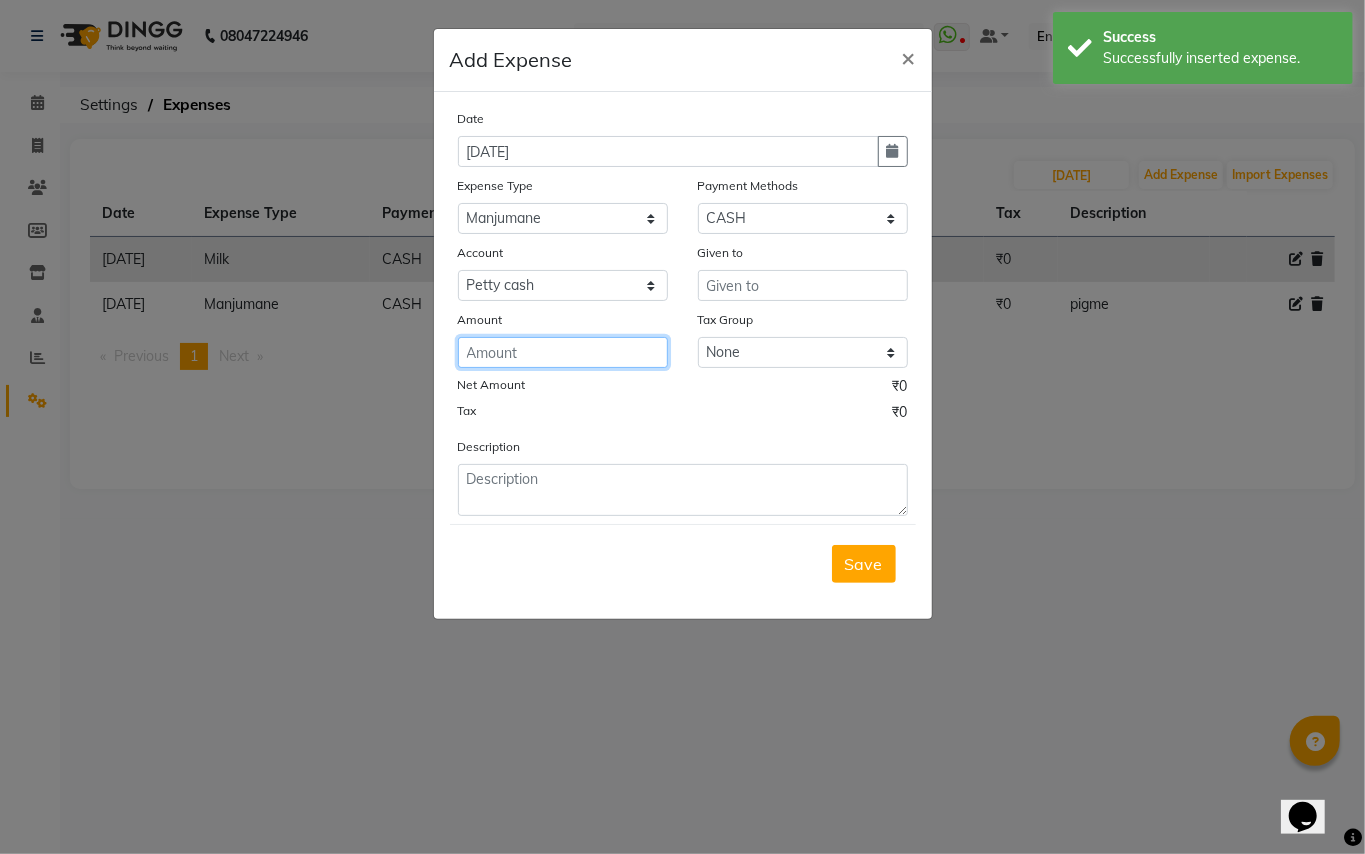 type on "2" 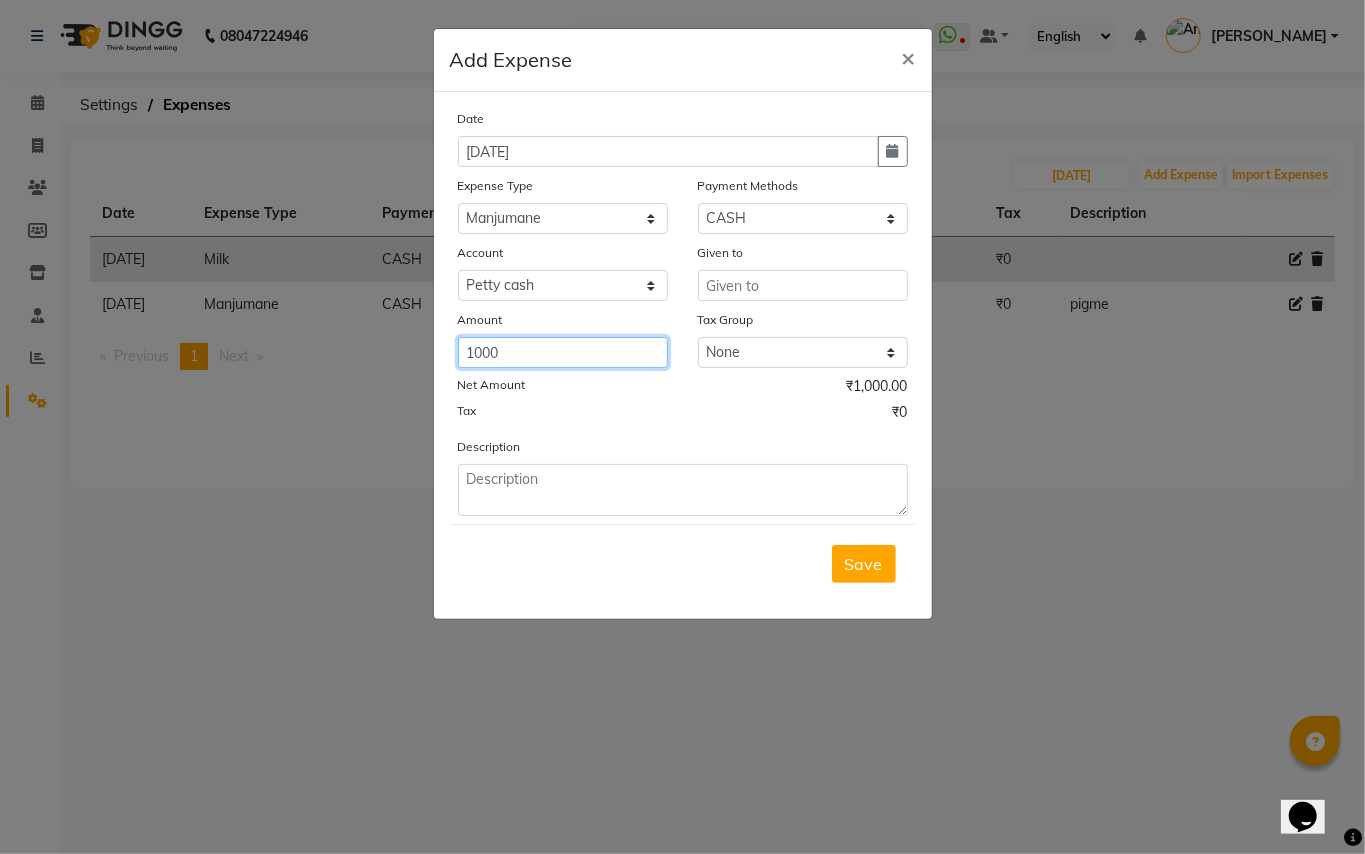 type on "1000" 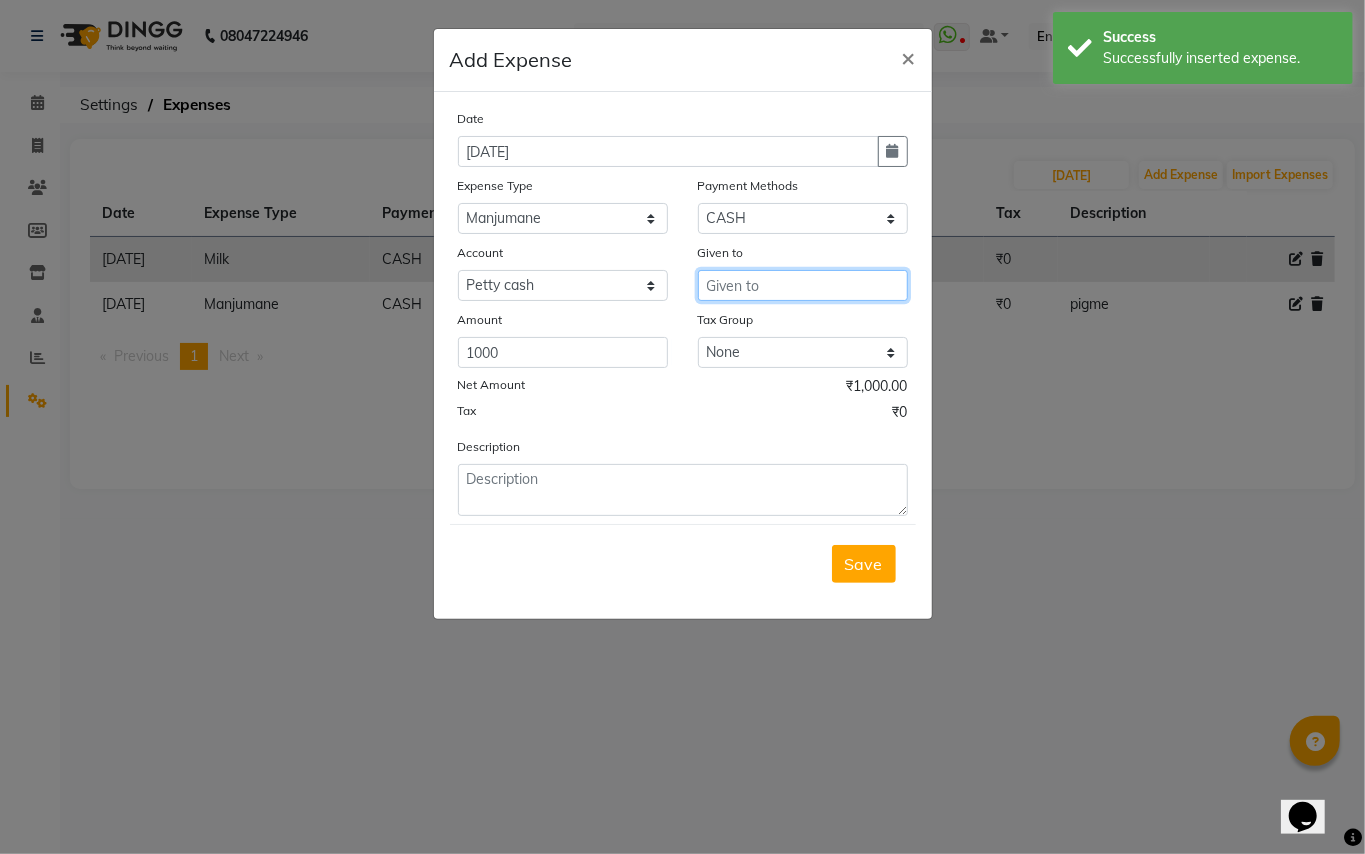click at bounding box center (803, 285) 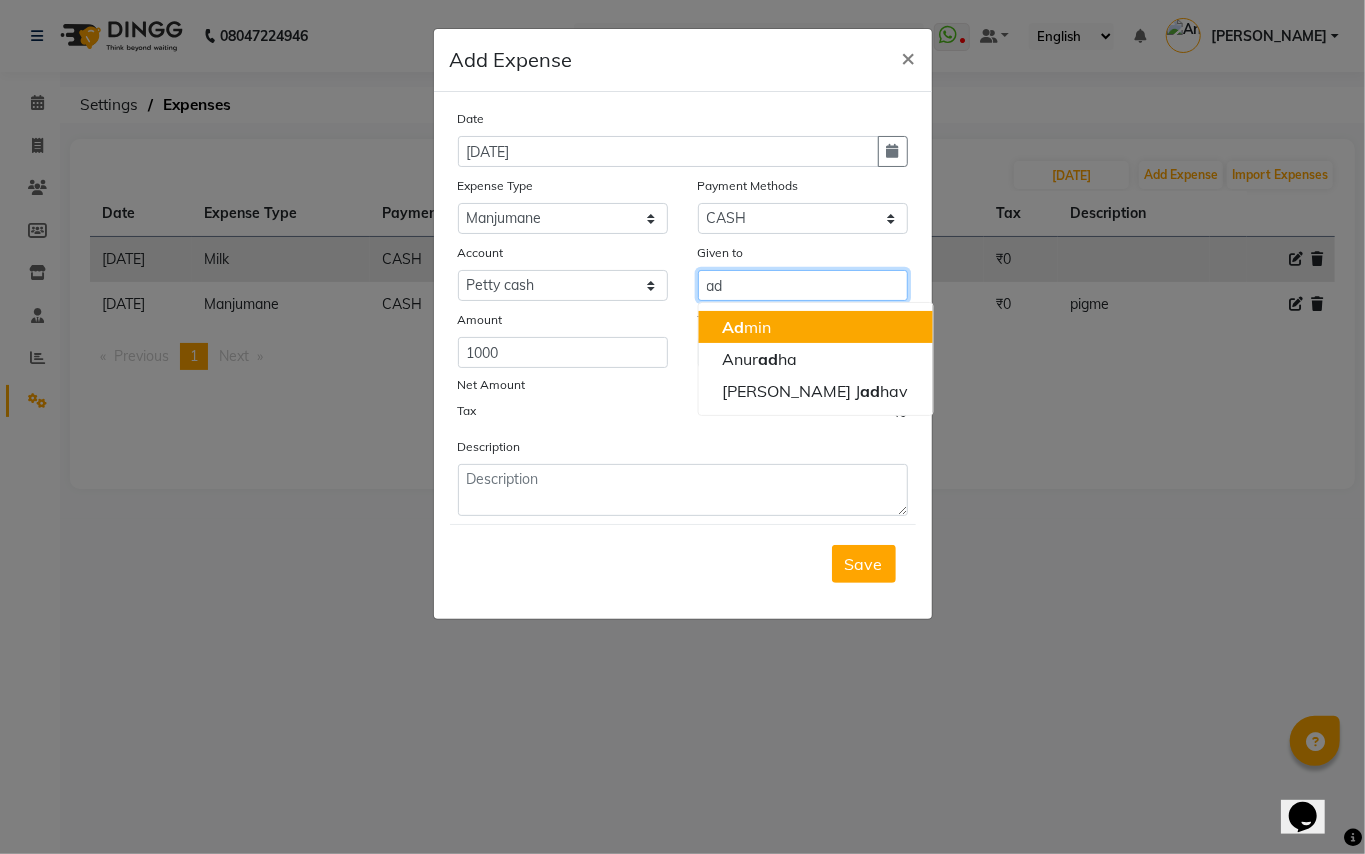 click on "Ad min" at bounding box center [746, 327] 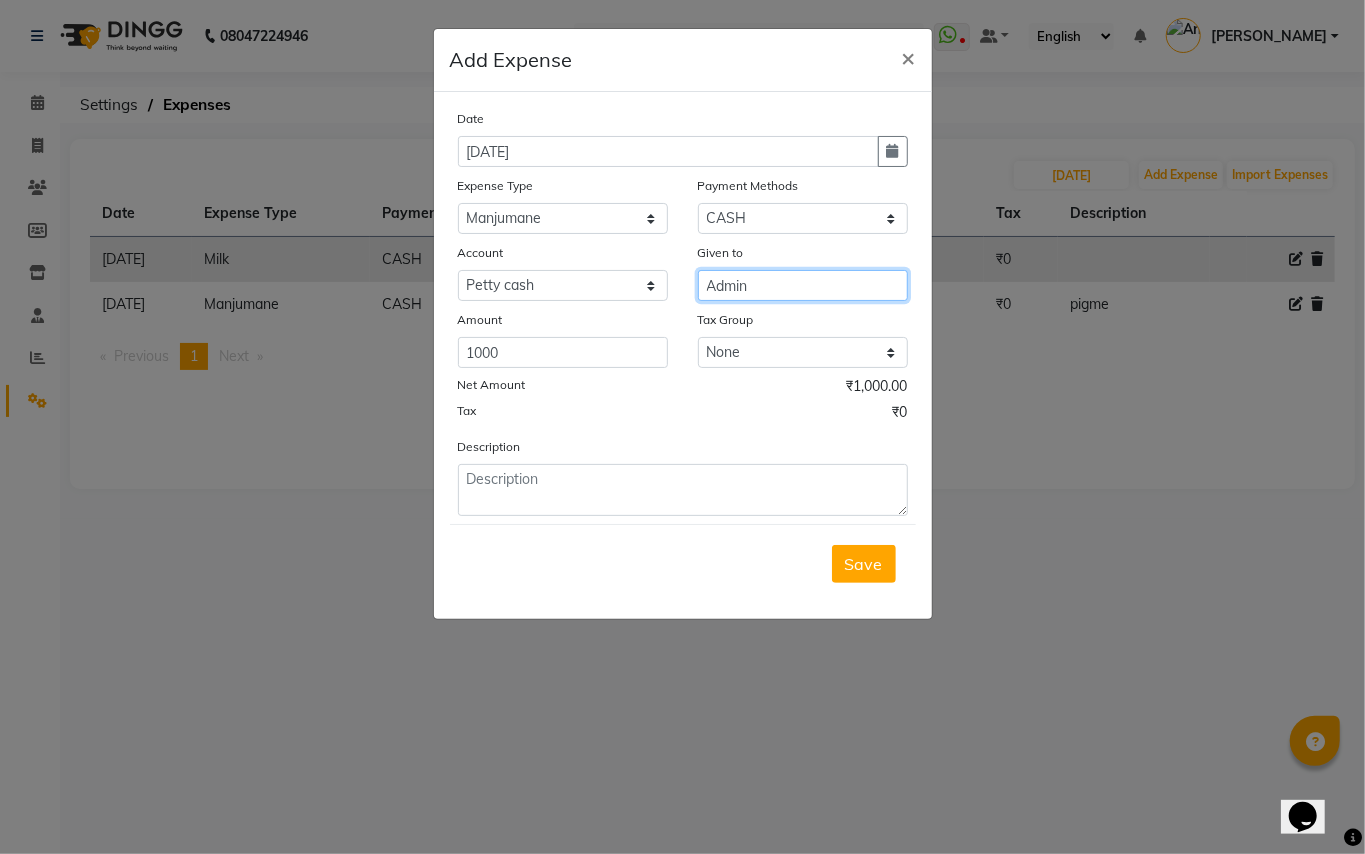 type on "Admin" 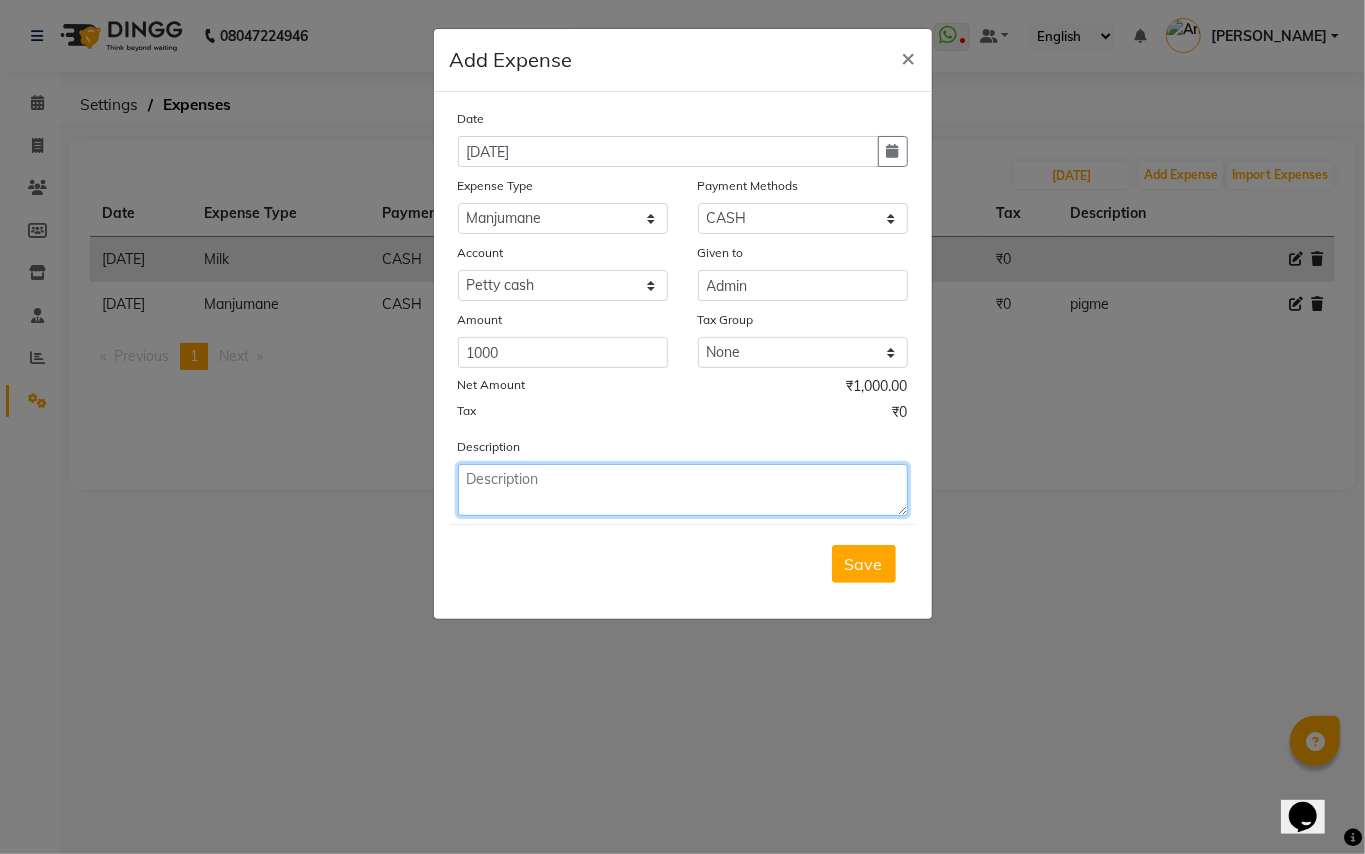 click 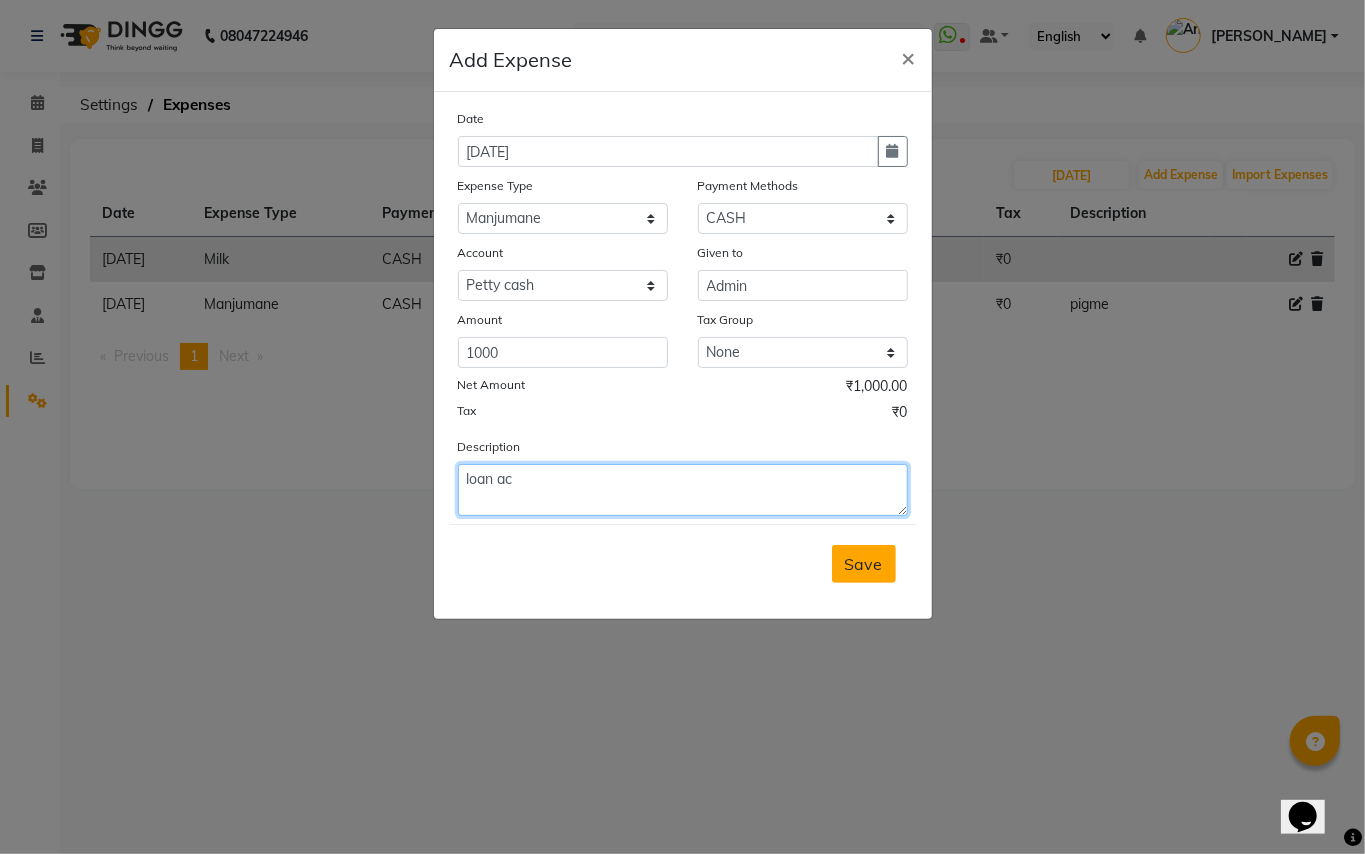 type on "loan ac" 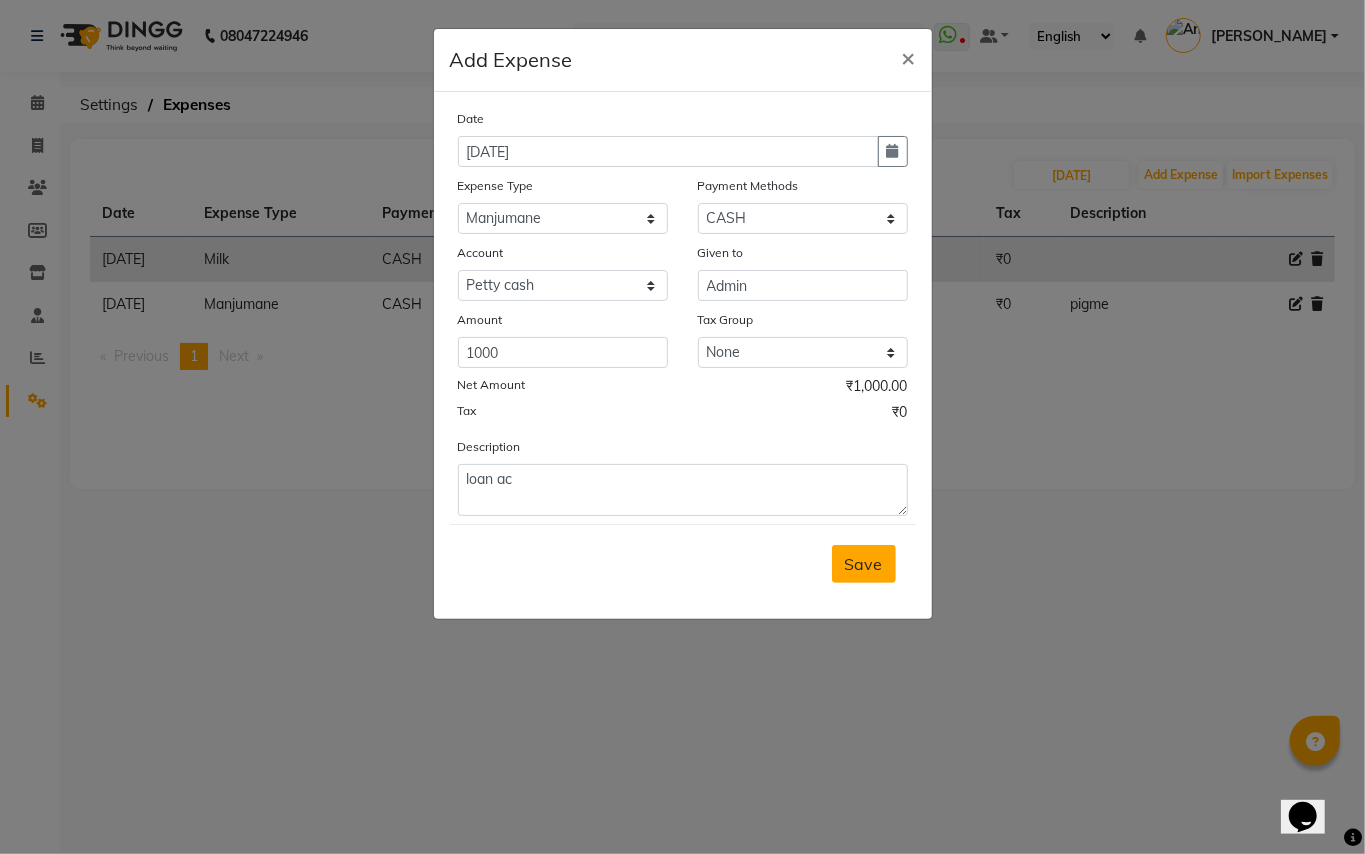 click on "Save" at bounding box center [864, 564] 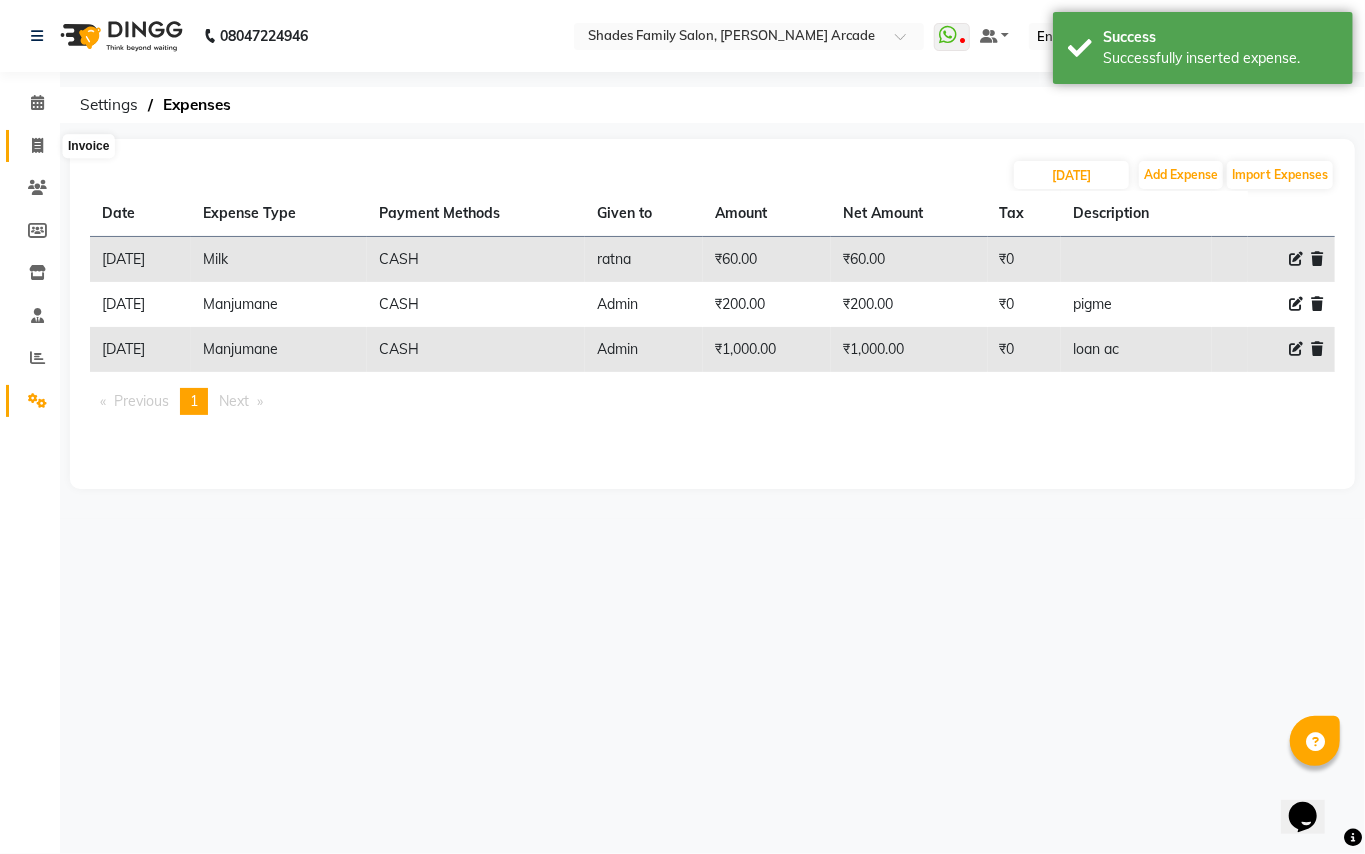 click 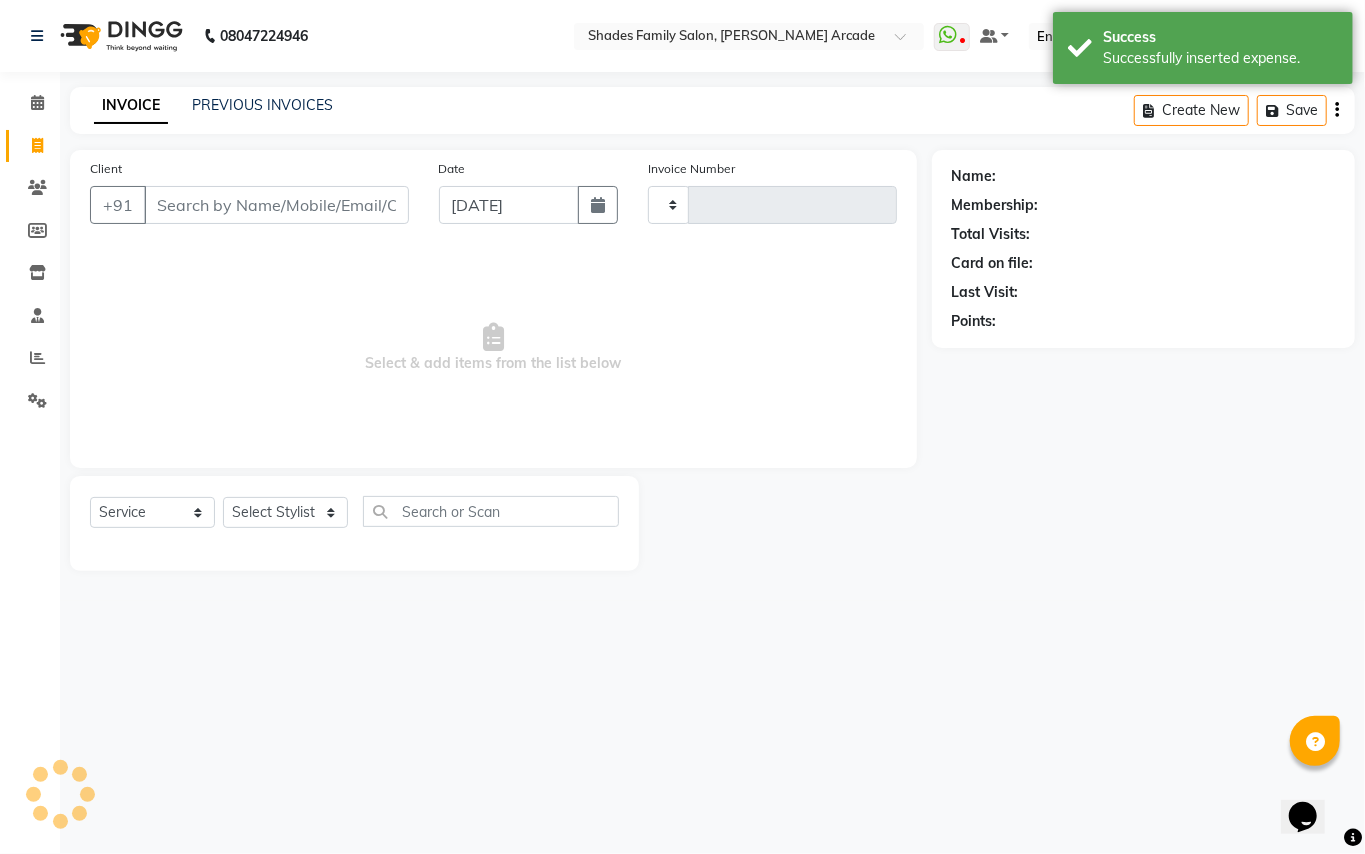 type on "2068" 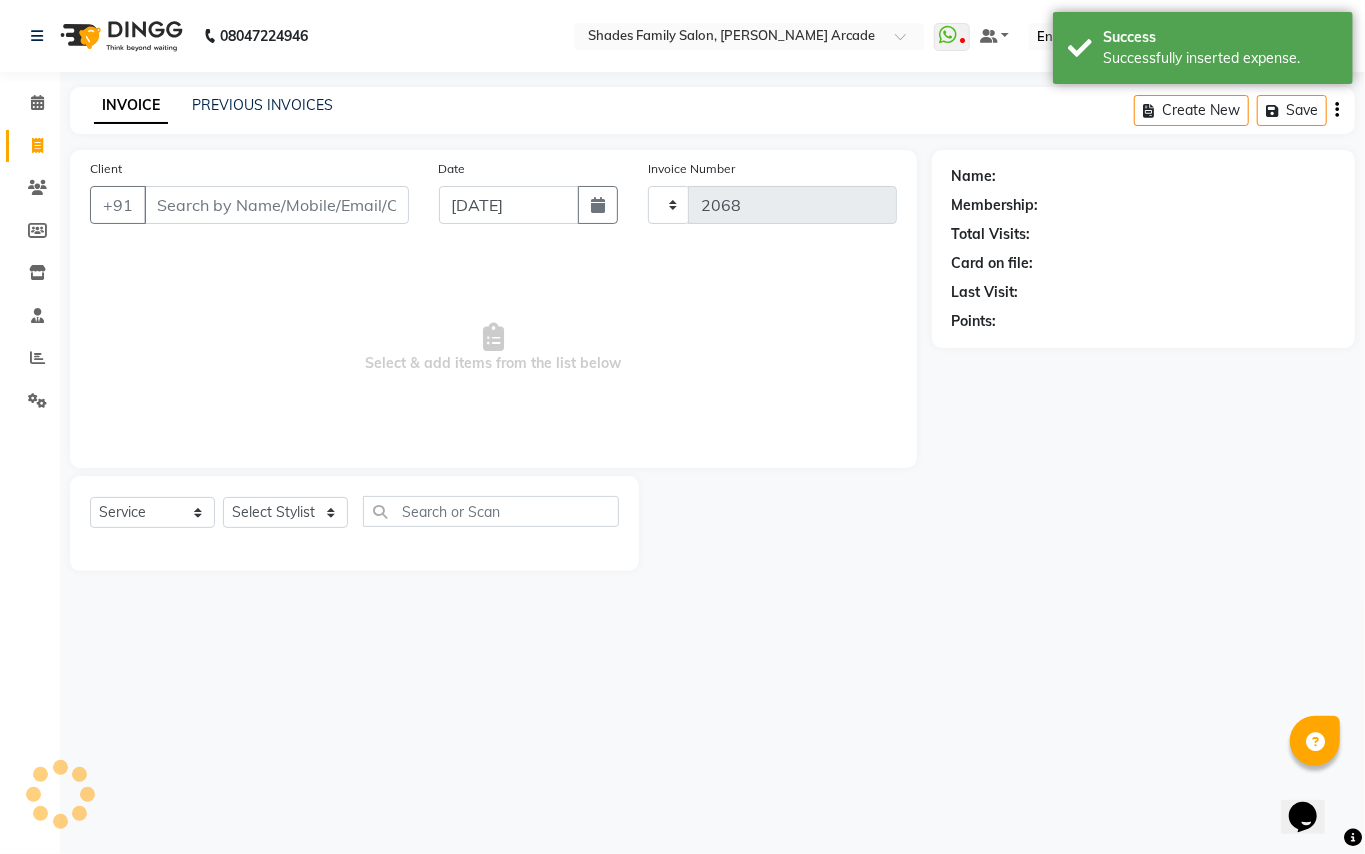 select on "5538" 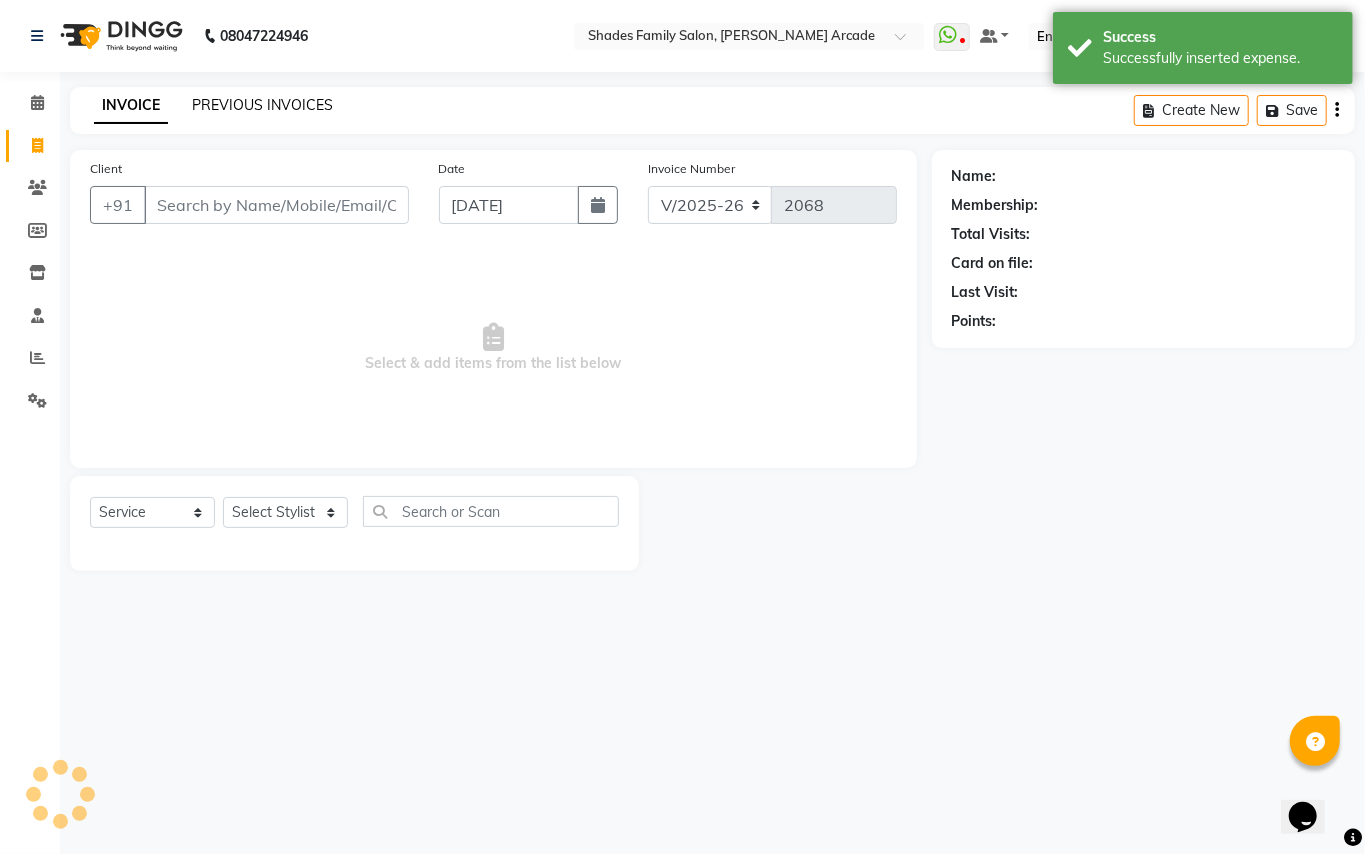 click on "PREVIOUS INVOICES" 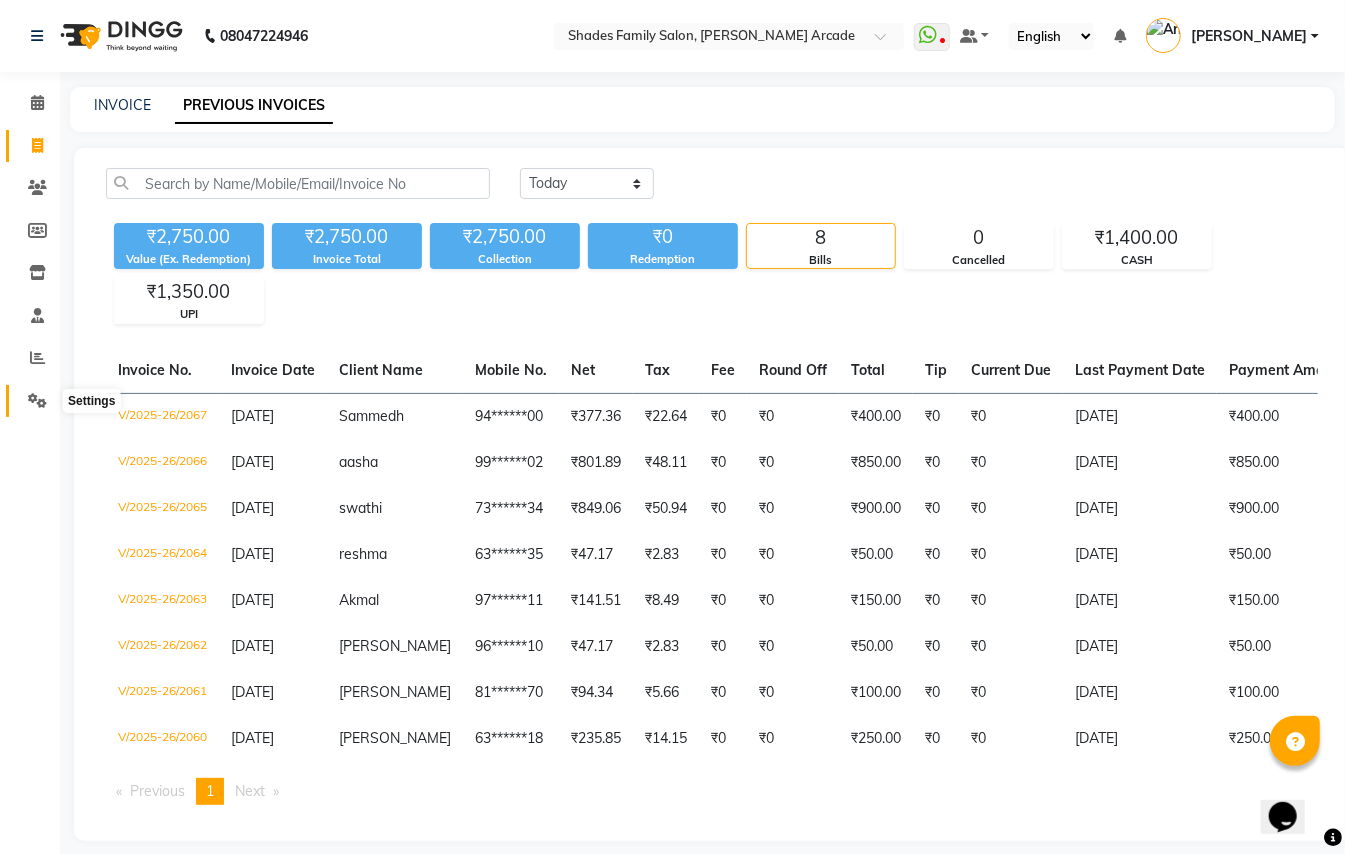 click 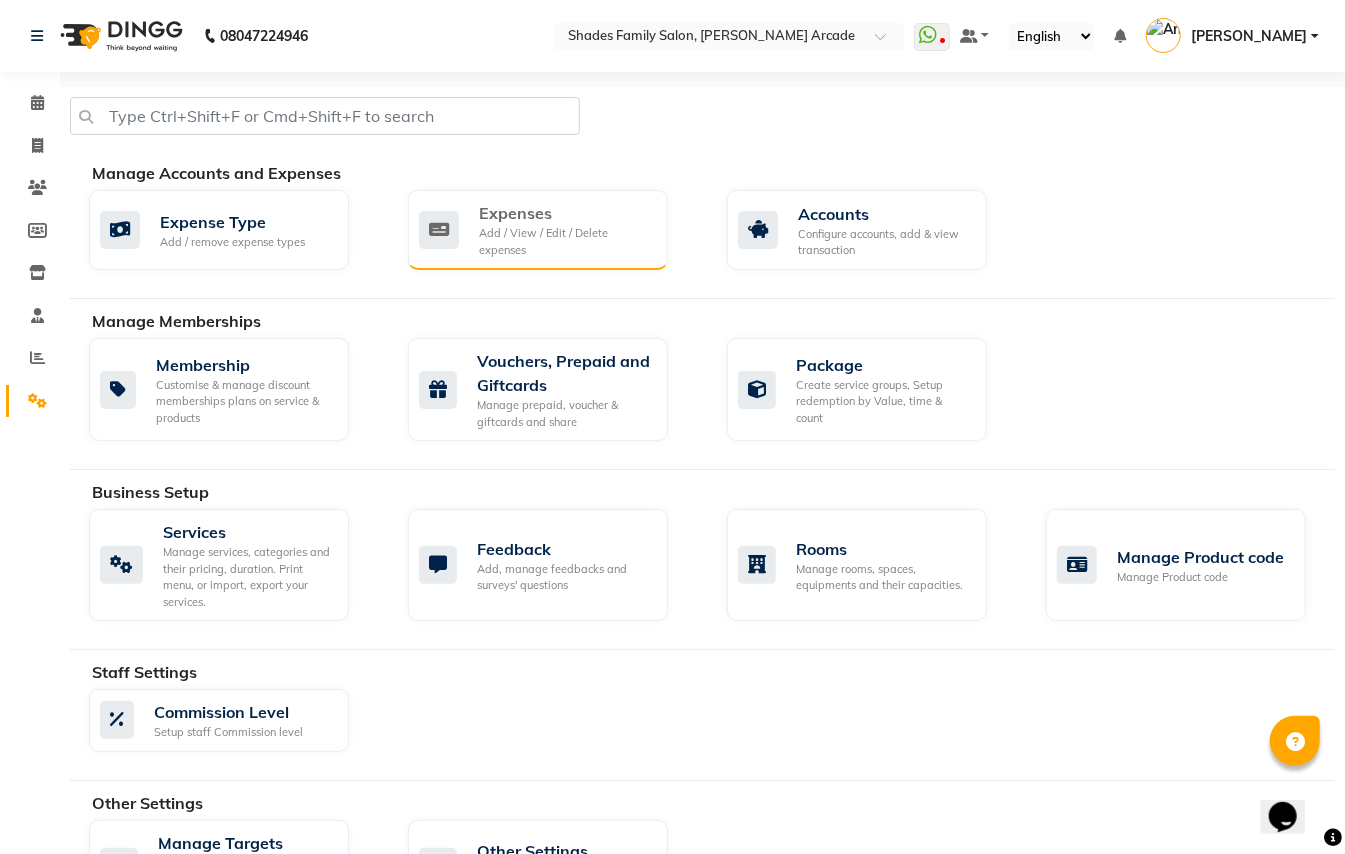 click on "Add / View / Edit / Delete expenses" 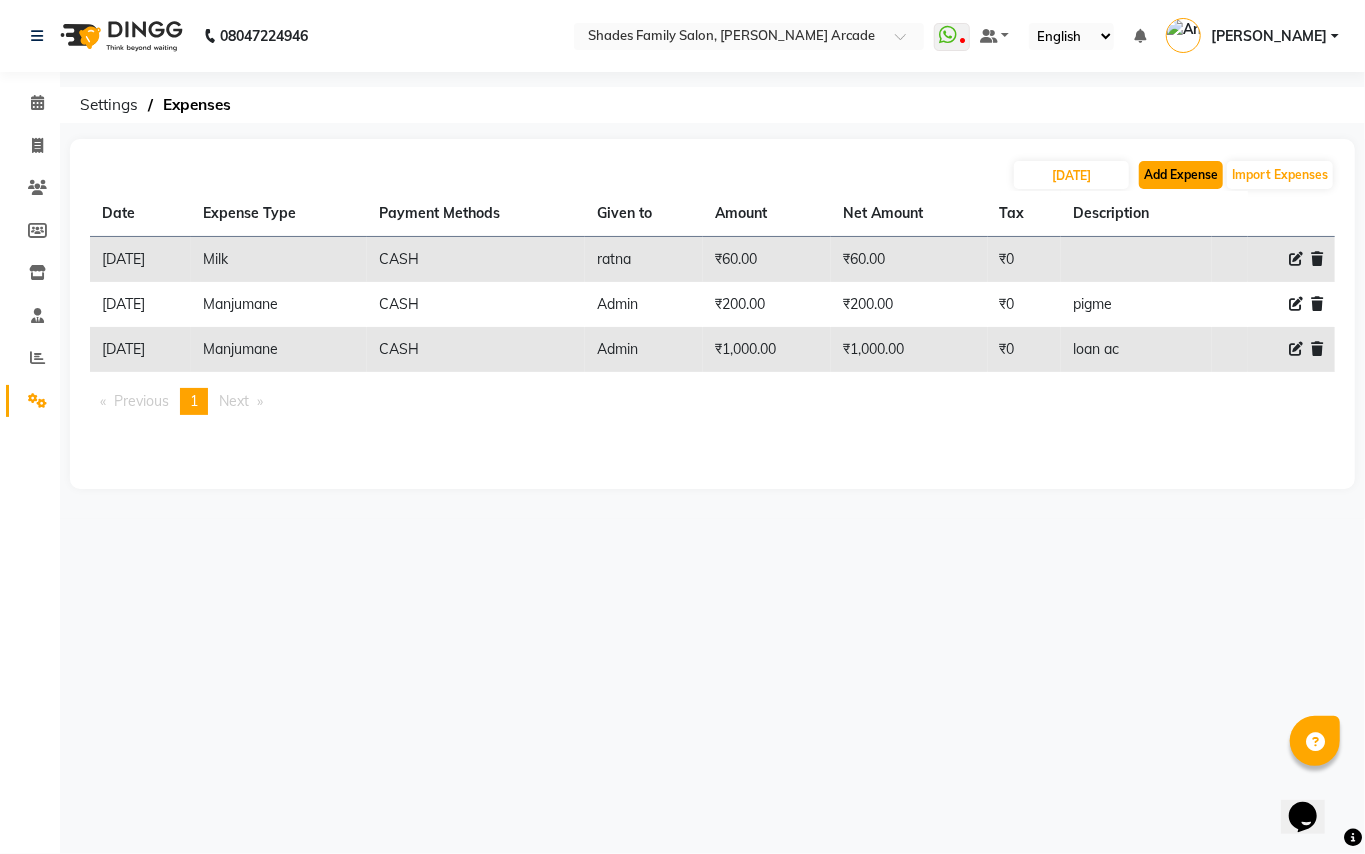 click on "Add Expense" 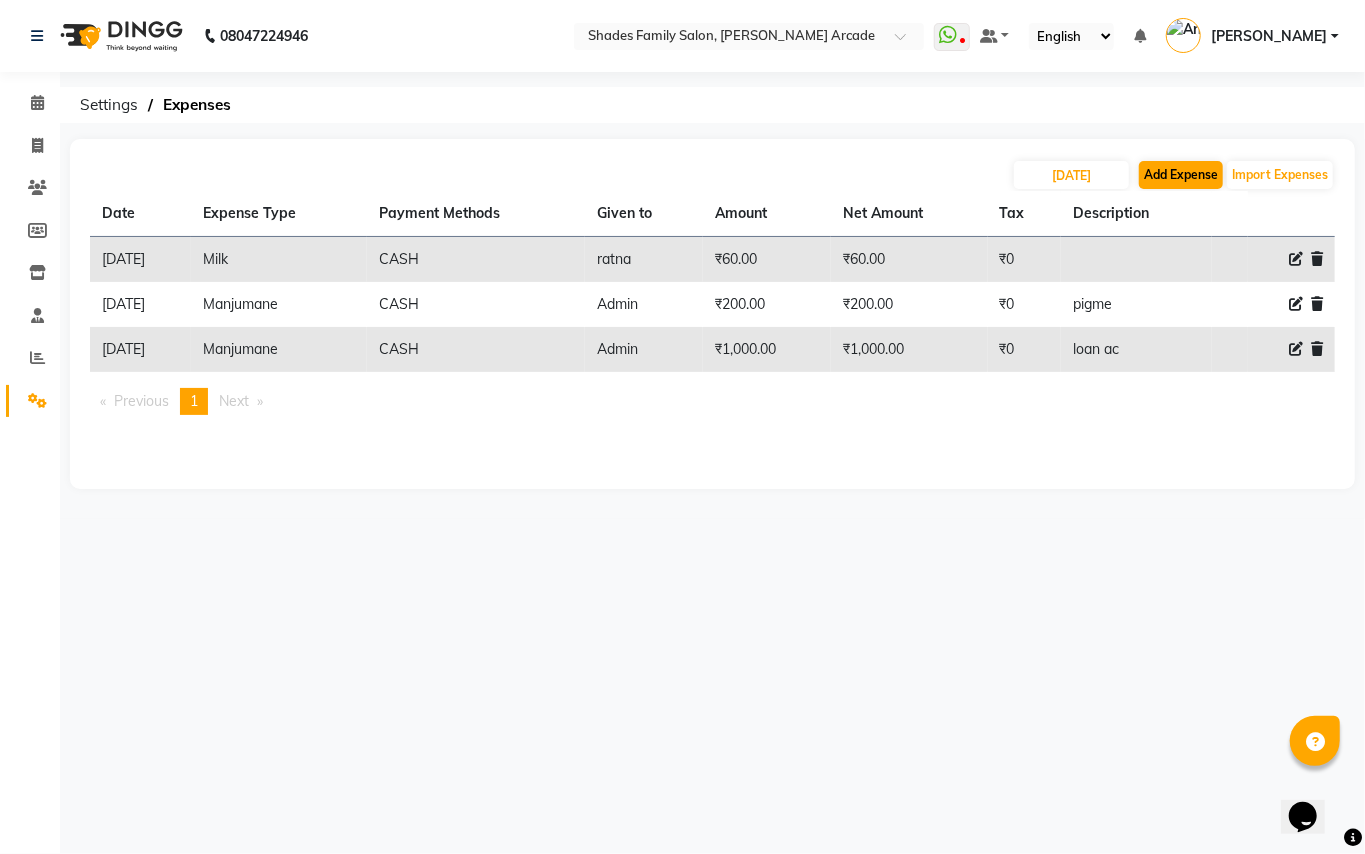 select on "1" 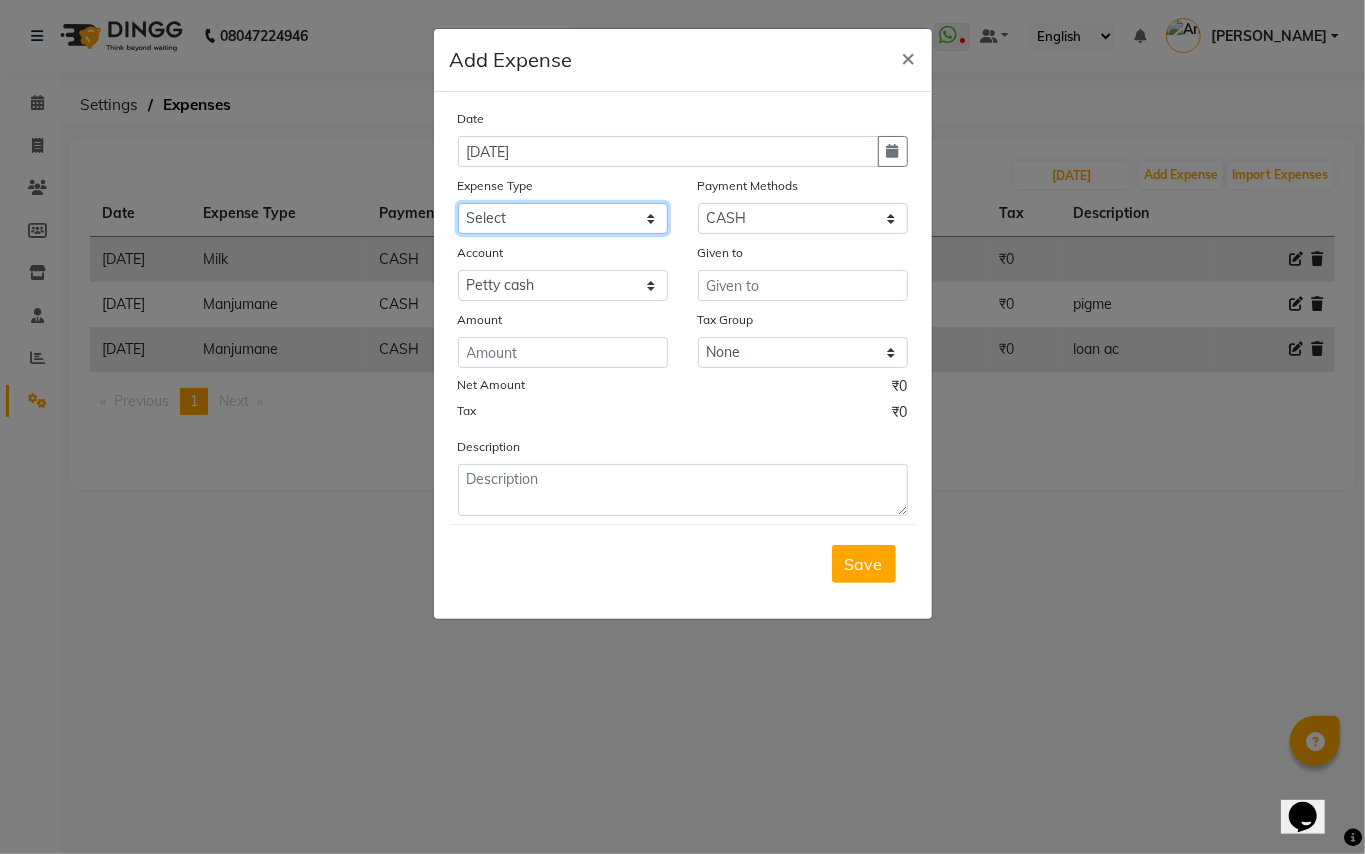 drag, startPoint x: 533, startPoint y: 222, endPoint x: 544, endPoint y: 232, distance: 14.866069 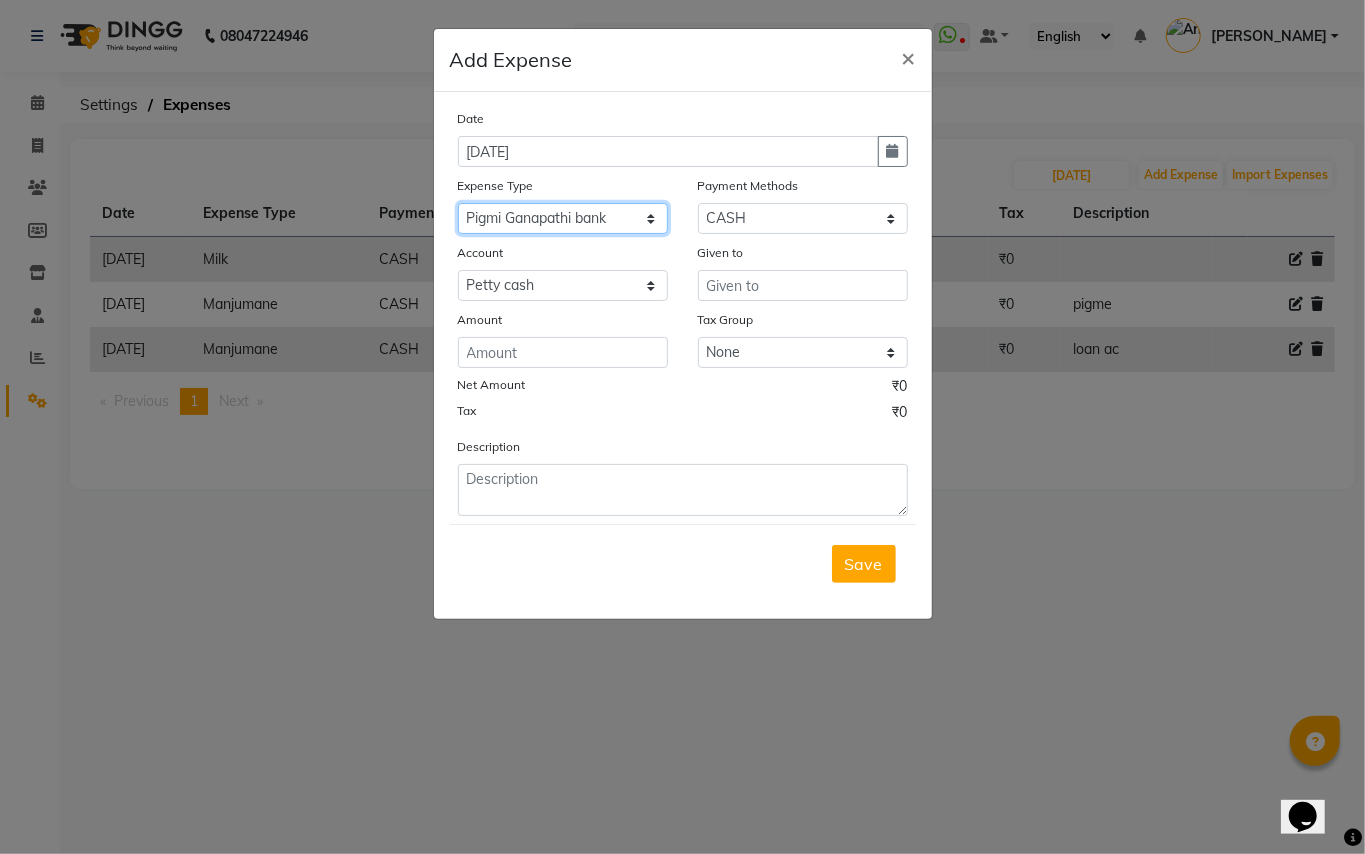 click on "Select Advance Salary Auto Bank charges Cash transfer to bank Client Client Snacks Commission Current bill Equipment Flower Food for customer Food for Staff Fuel Given from staff Given to Staff Govt fee Grocery Incentive International purchase Internet bill Loan Repayment Maintenance Mam Manjumane Marketing Milk Miscellaneous Others Pantry Petrol for gen Pigmi Ganapathi bank Product Product Sale Rent Rent shop Repair charges Salary Staff Staff Snacks Staff Tips Tax Tea & Refreshment Tissues Utilities Water Bottles And juice Zerox" 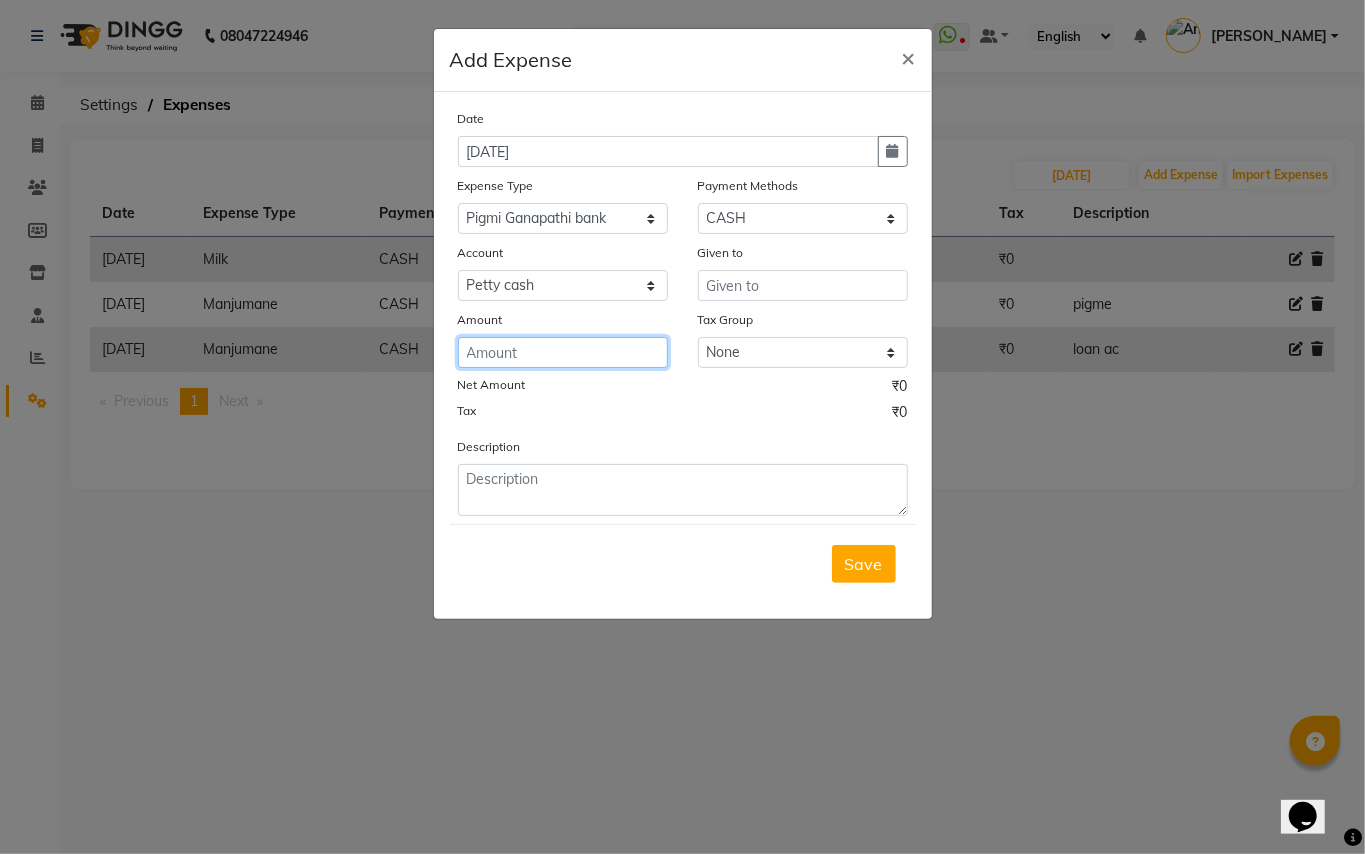 click 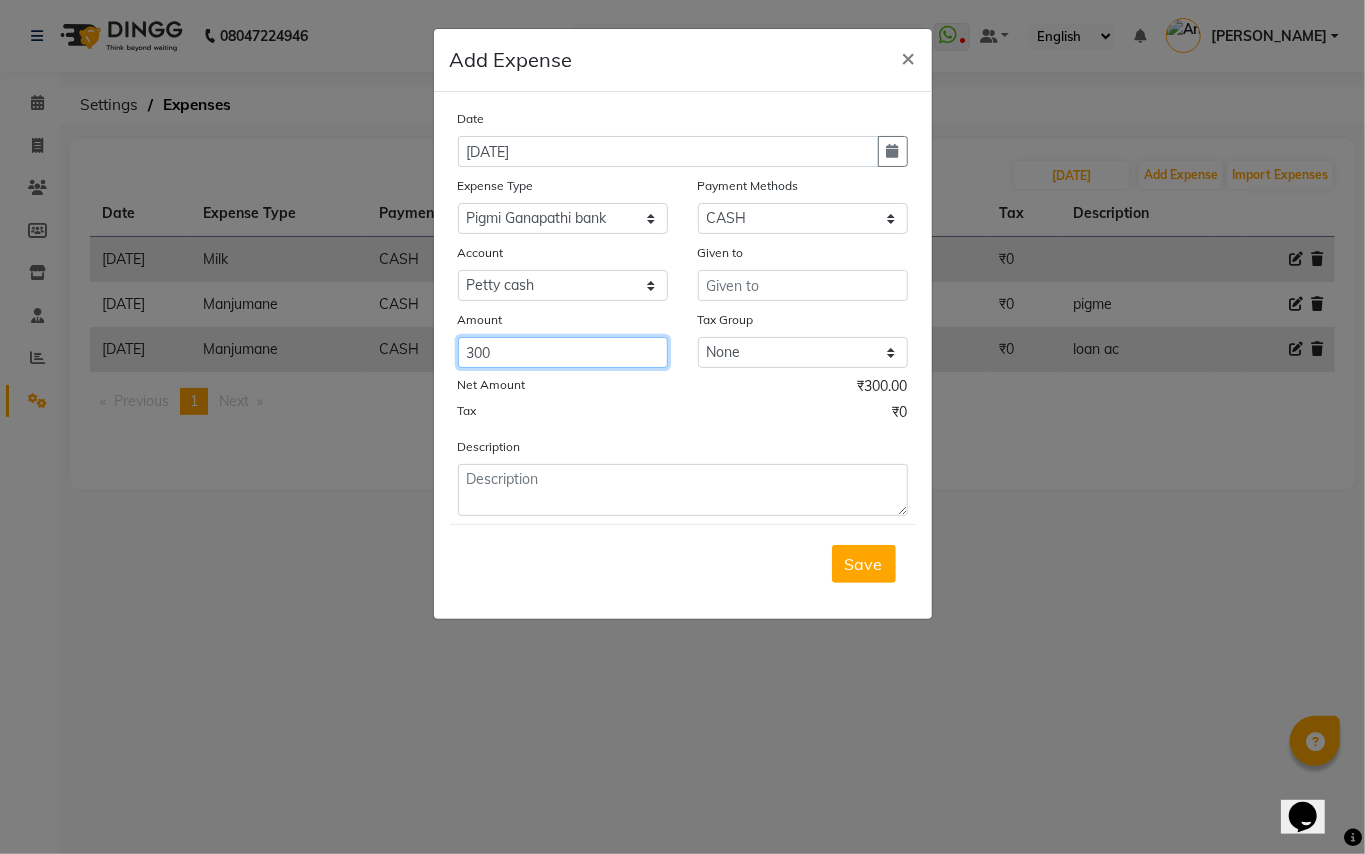 type on "300" 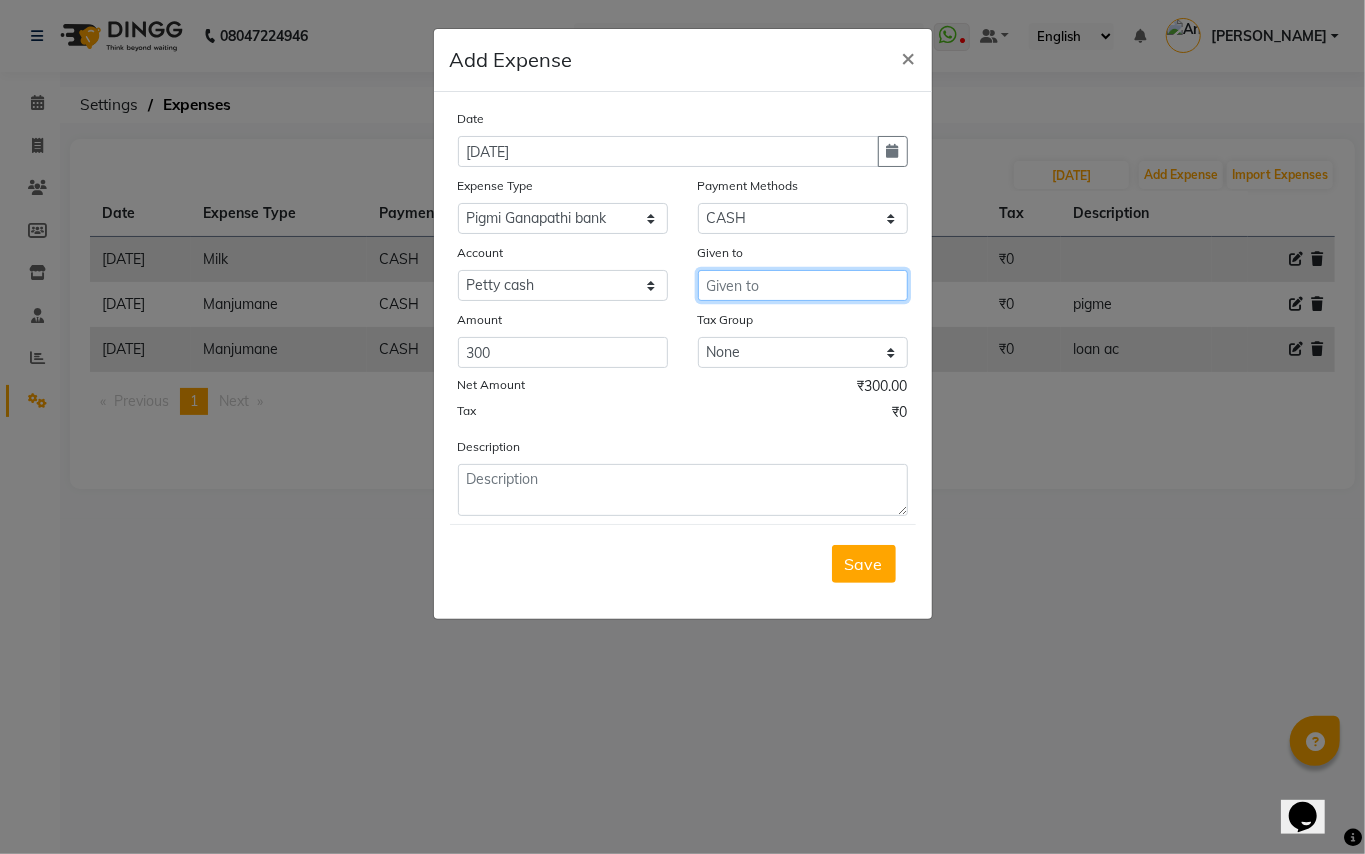 click at bounding box center (803, 285) 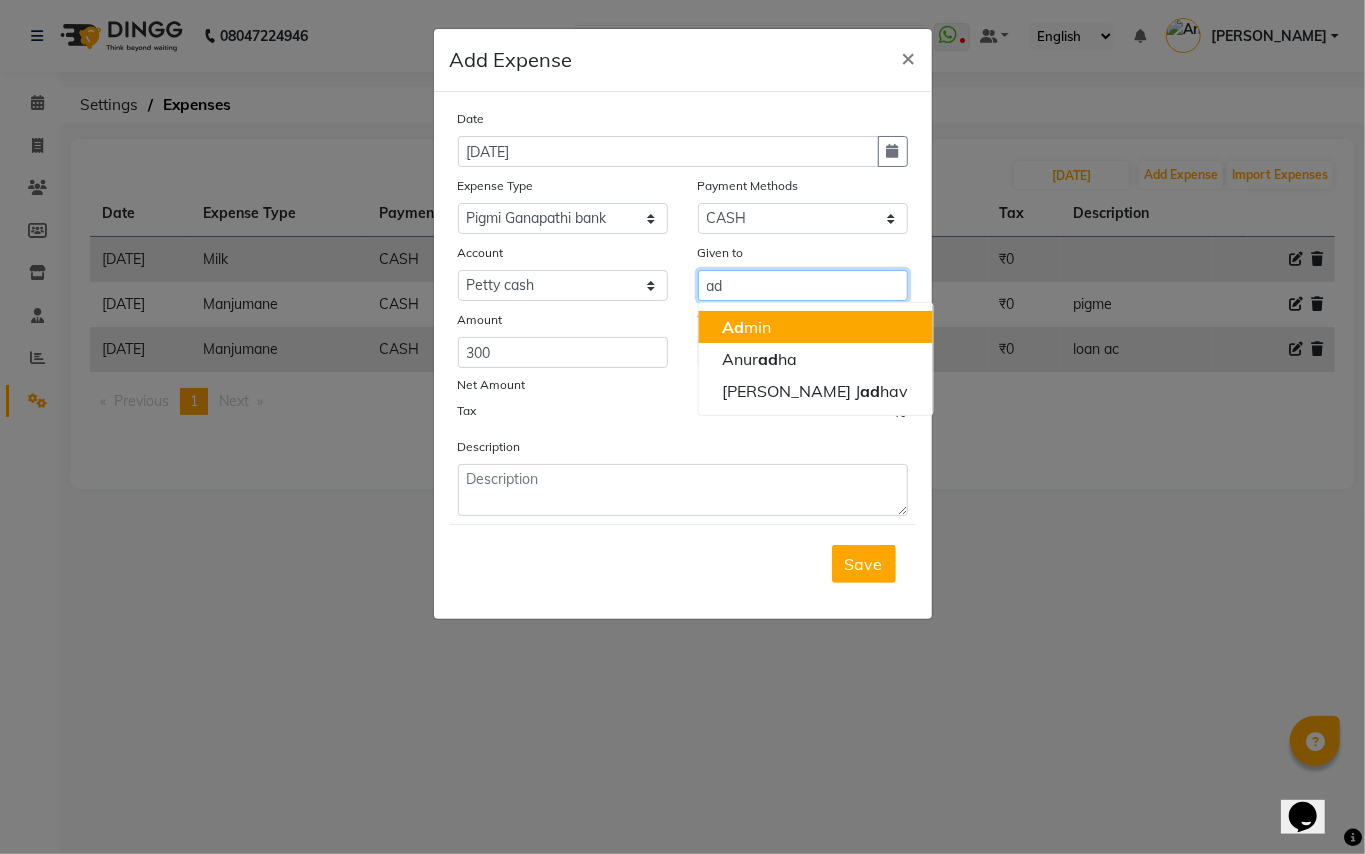click on "Ad" 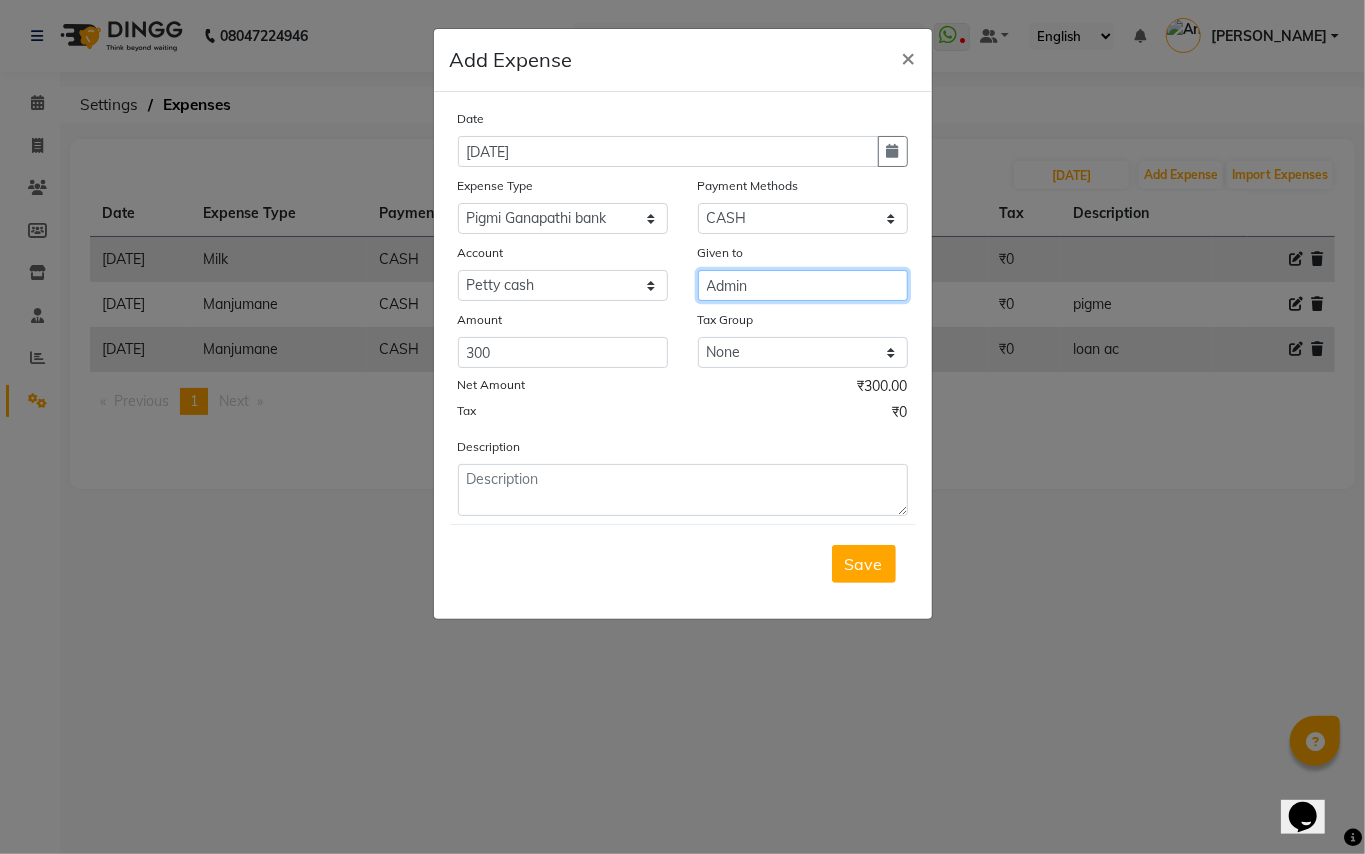 type on "Admin" 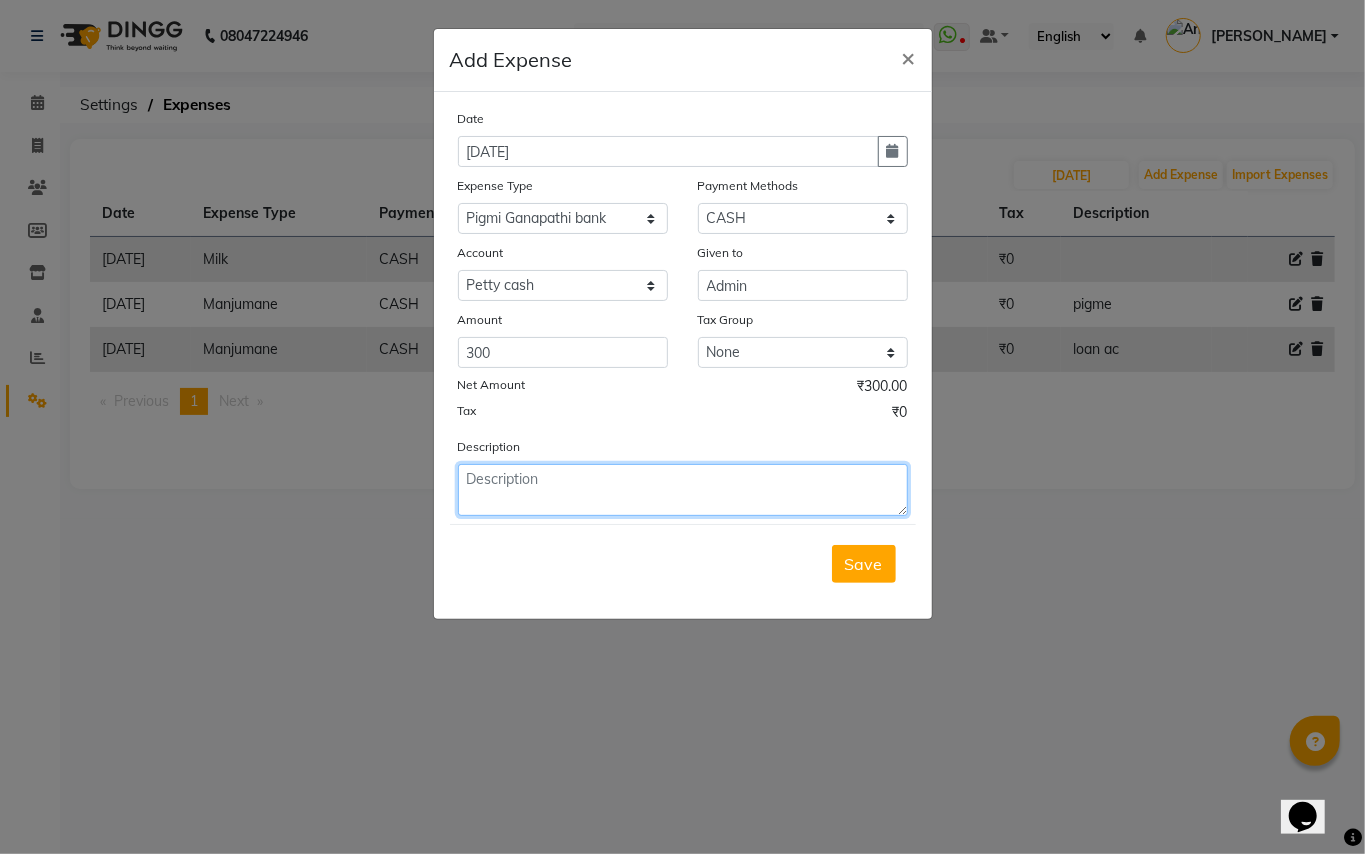 click 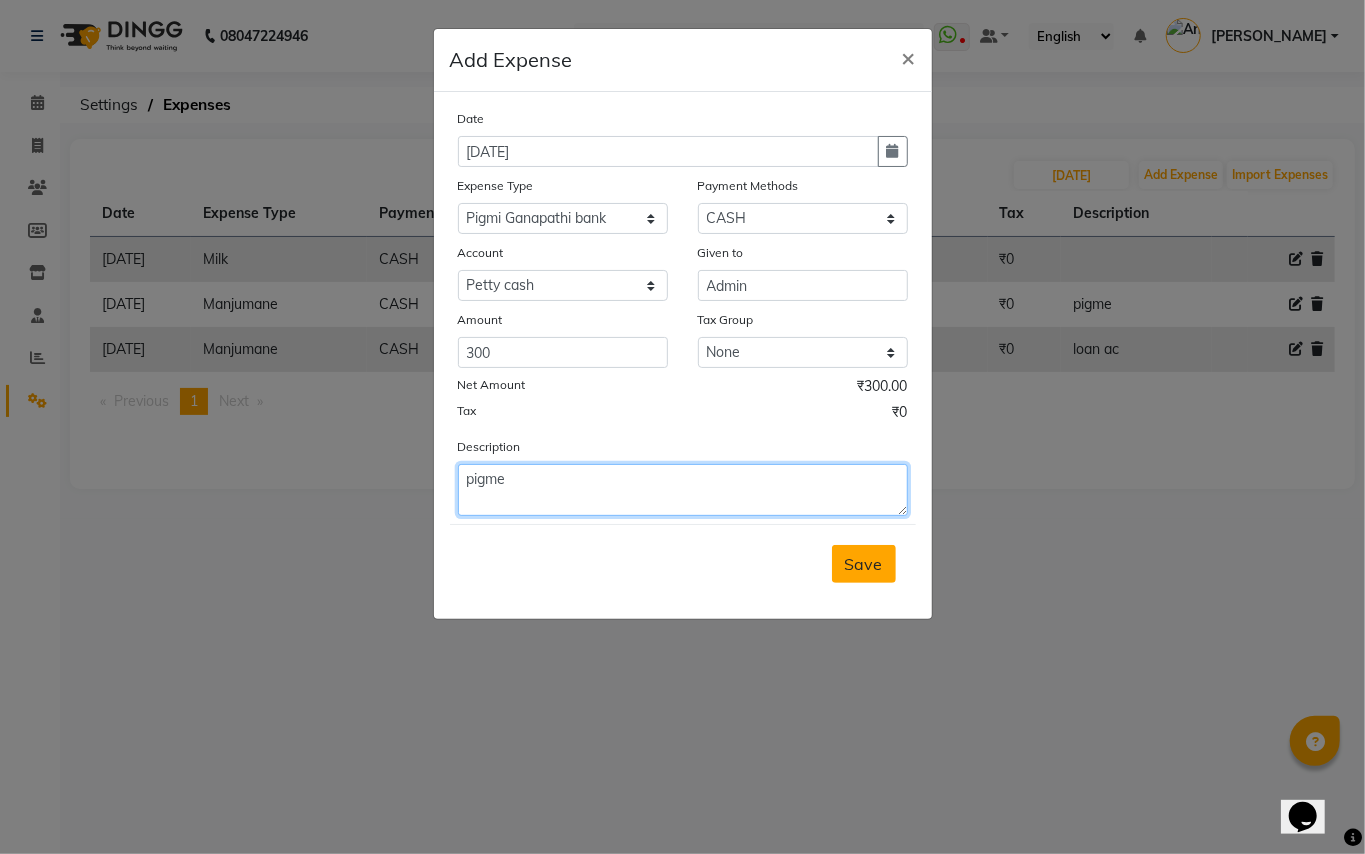 type on "pigme" 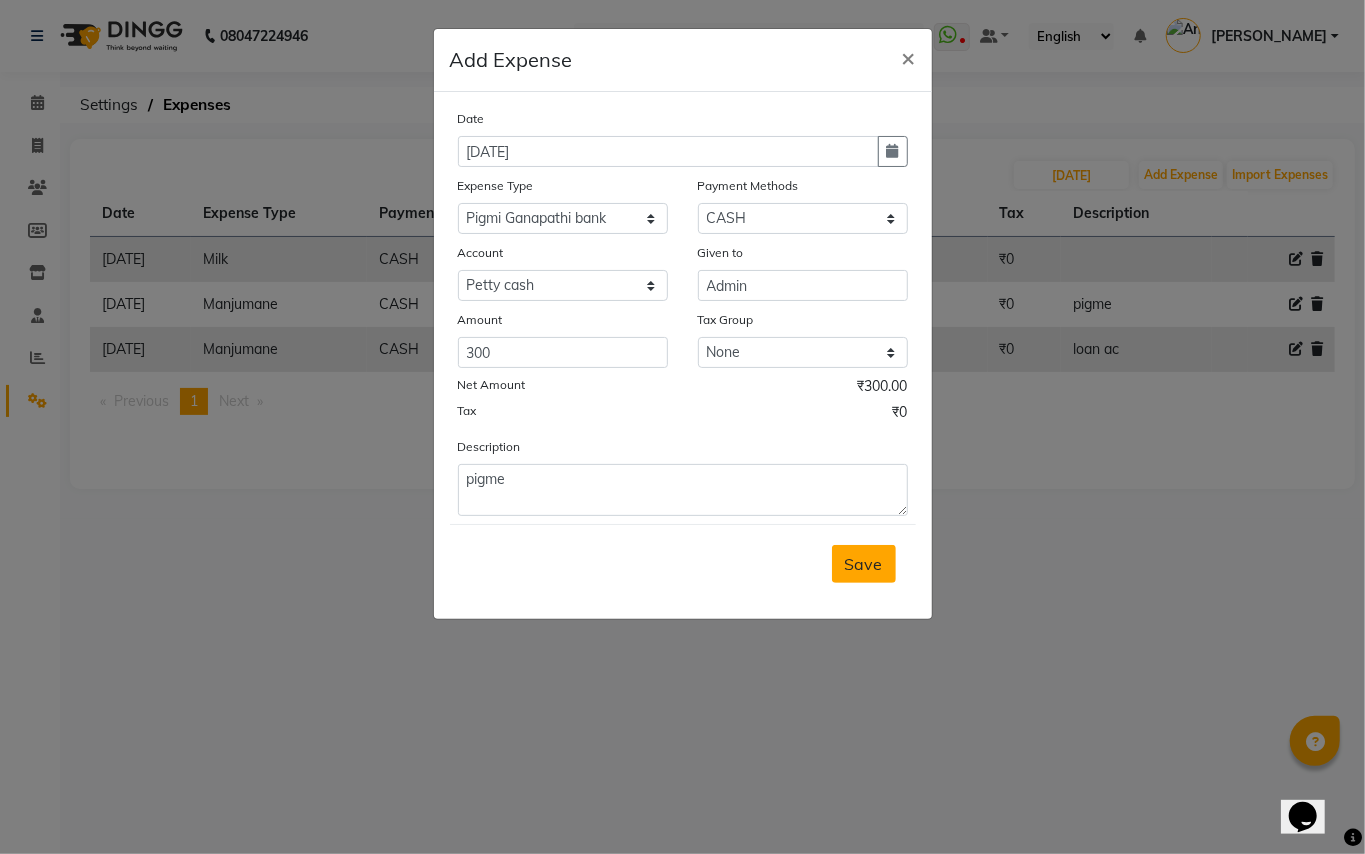 click on "Save" at bounding box center (864, 564) 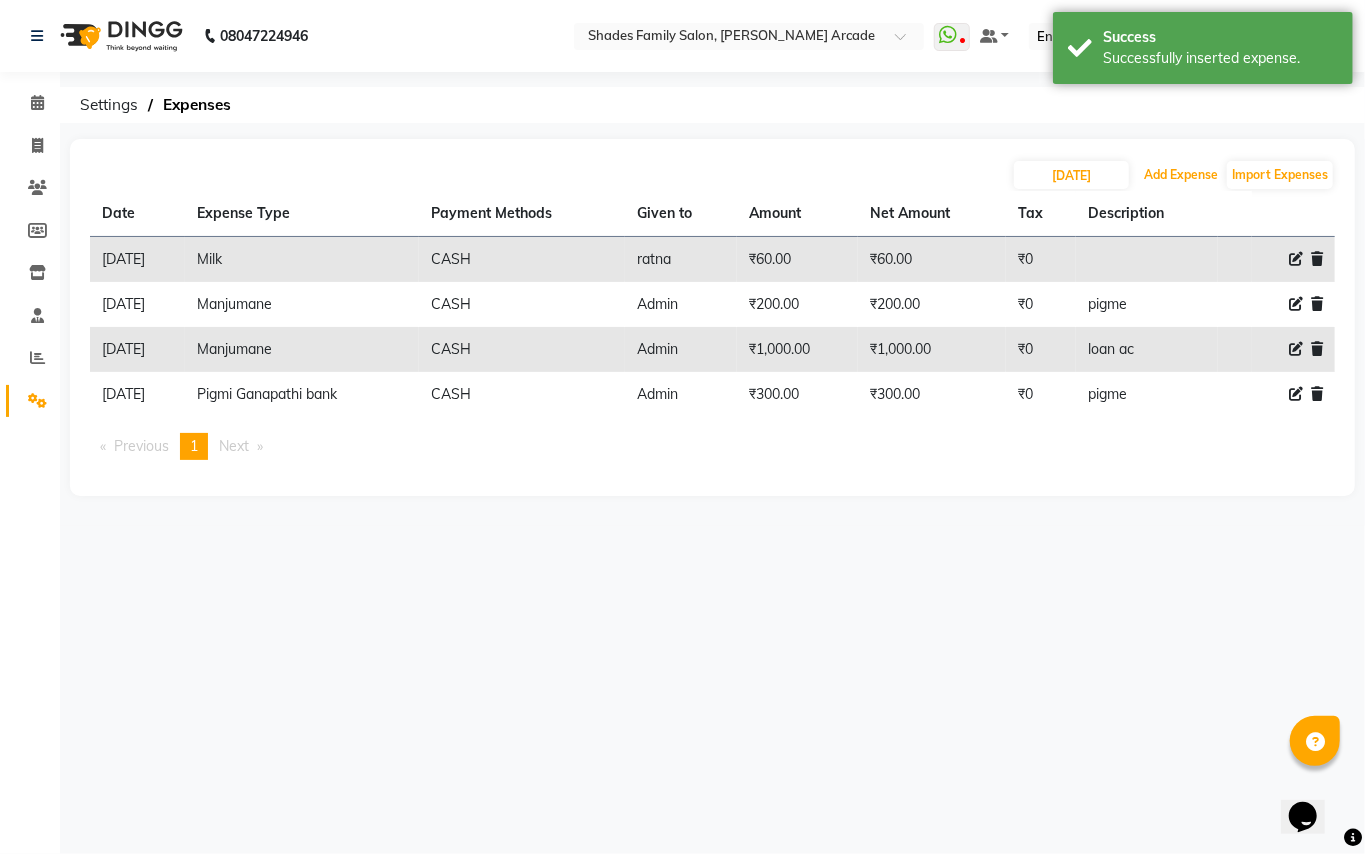 type 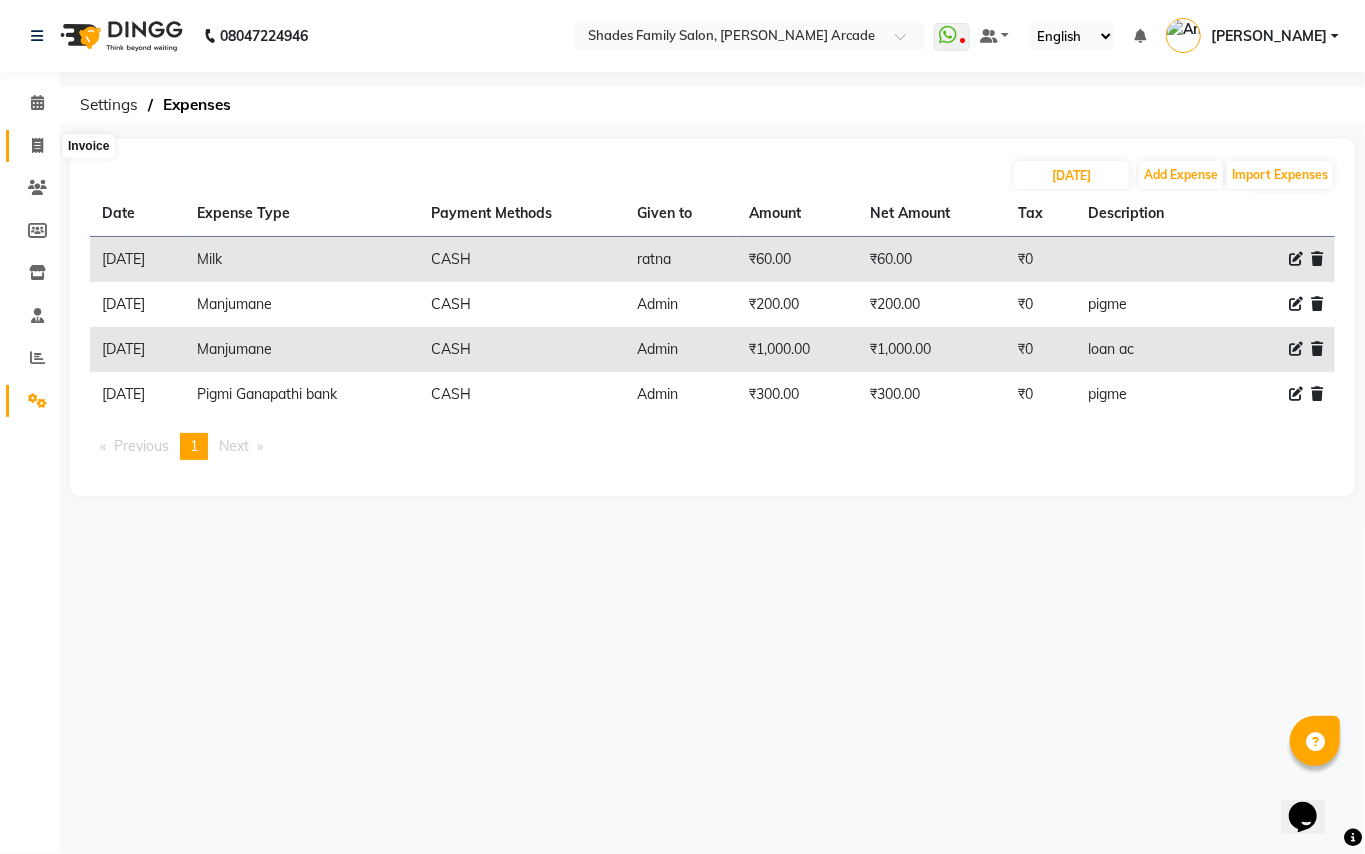 click 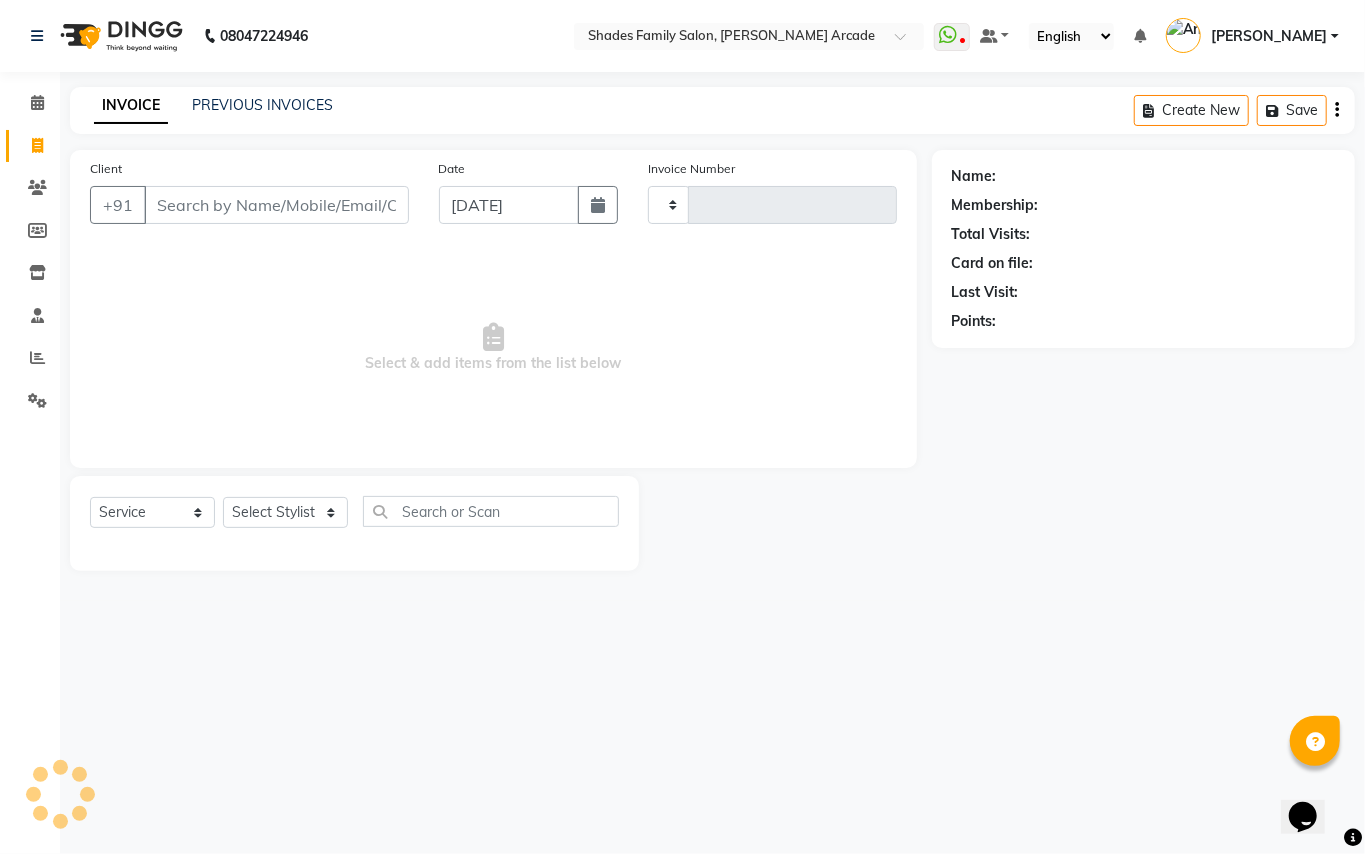 type on "2068" 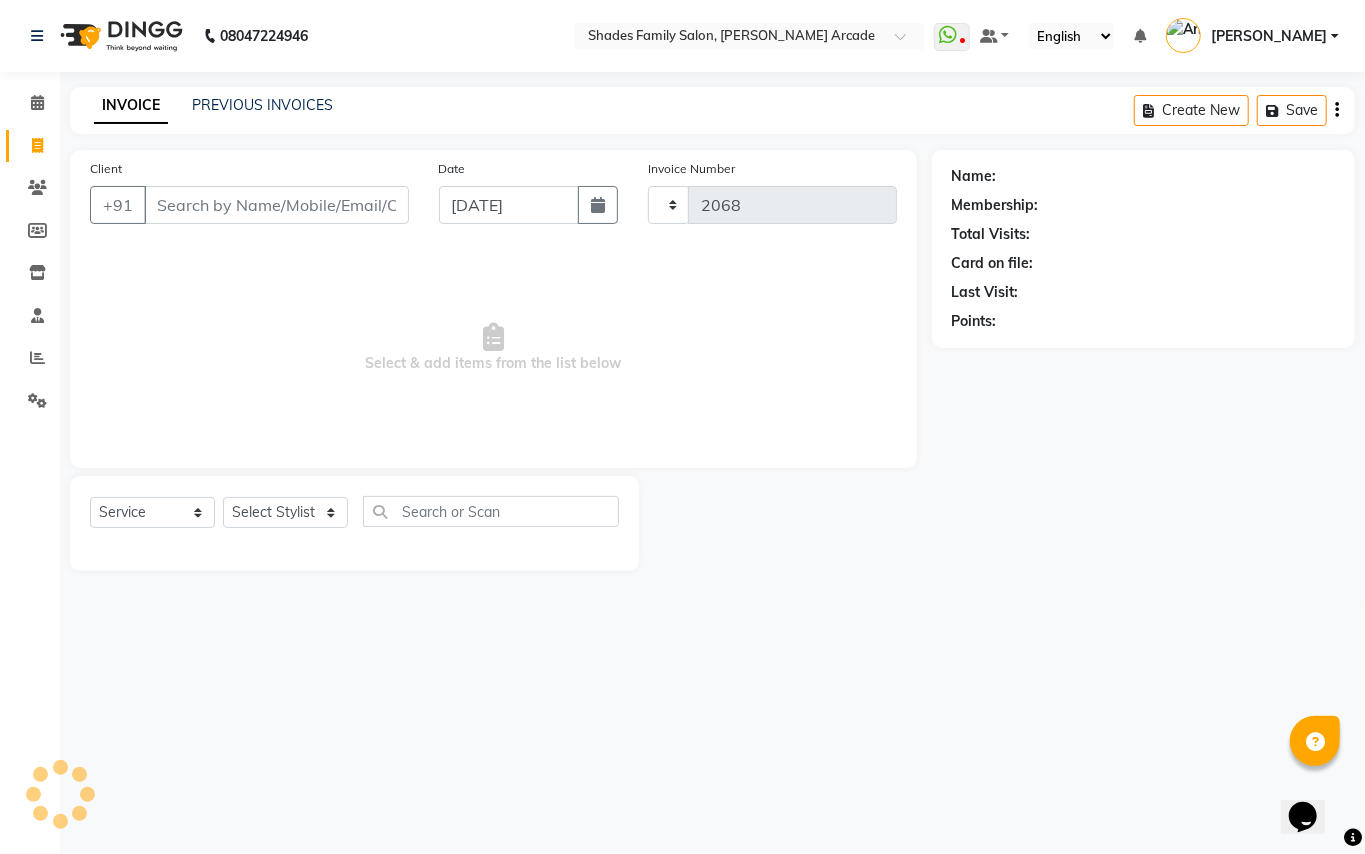 select on "5538" 